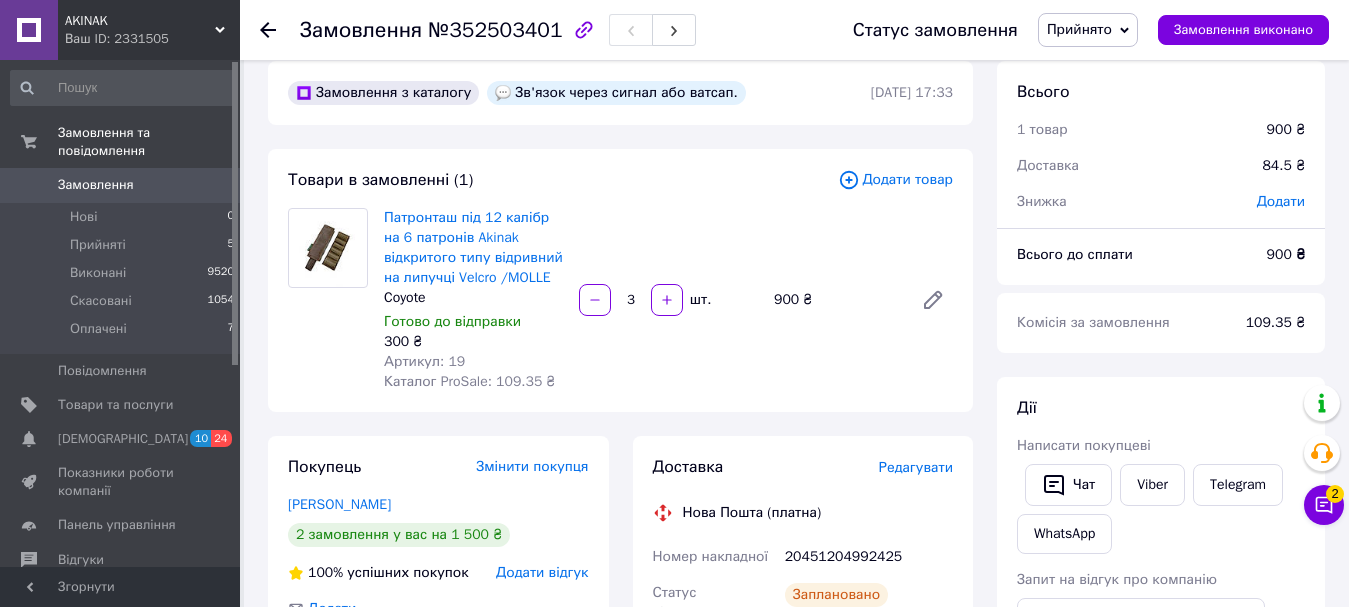 scroll, scrollTop: 223, scrollLeft: 0, axis: vertical 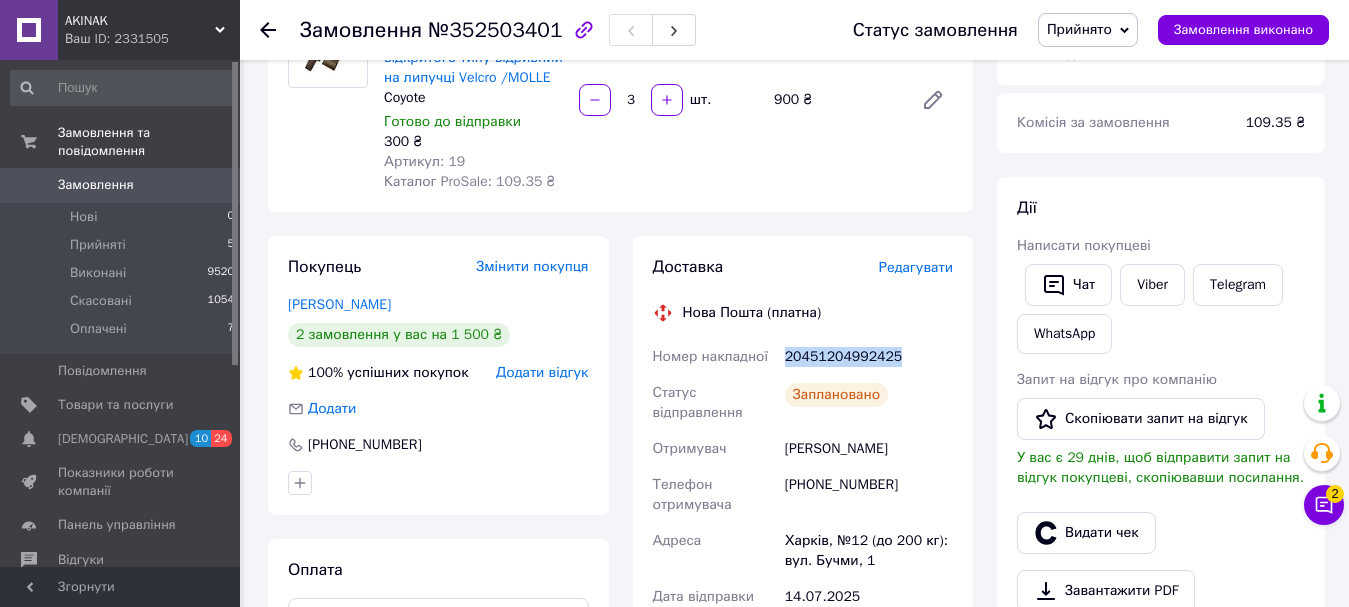 drag, startPoint x: 891, startPoint y: 354, endPoint x: 786, endPoint y: 353, distance: 105.00476 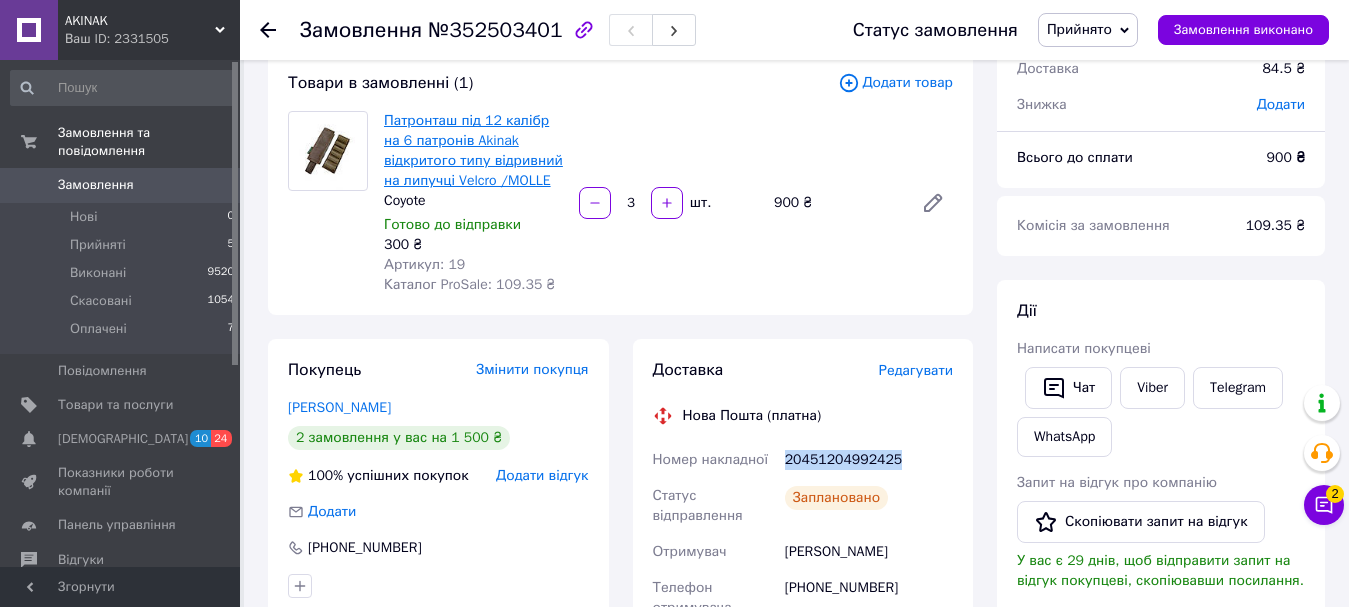 scroll, scrollTop: 23, scrollLeft: 0, axis: vertical 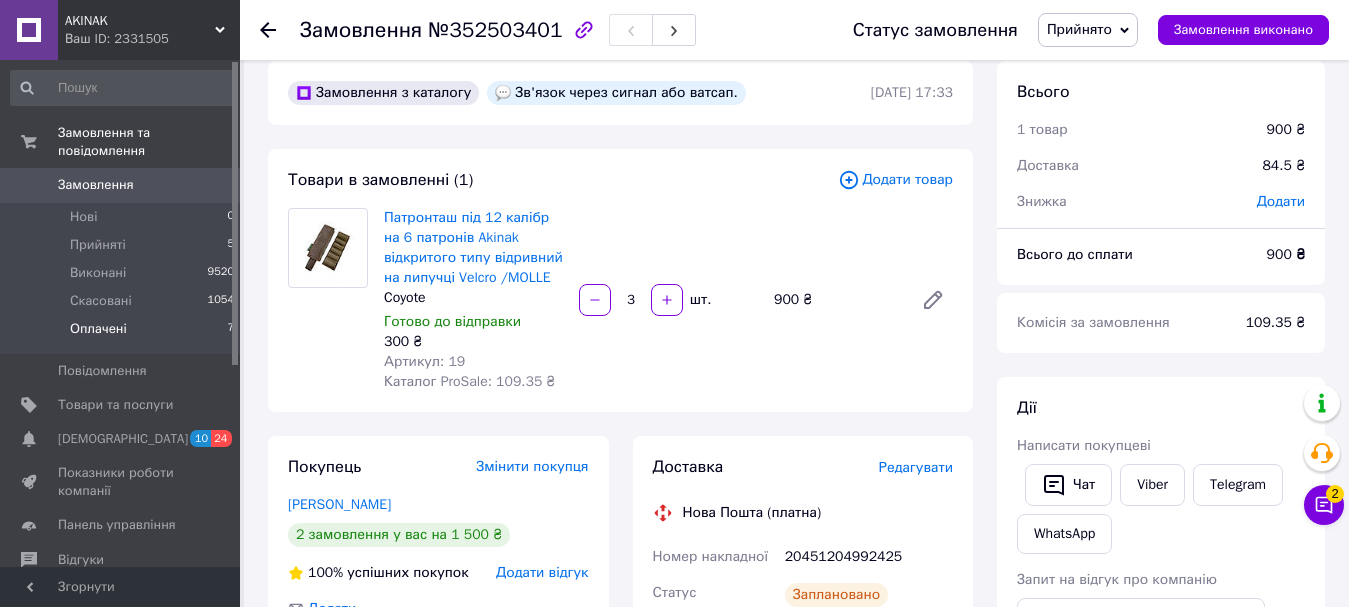click on "Оплачені 7" at bounding box center [123, 334] 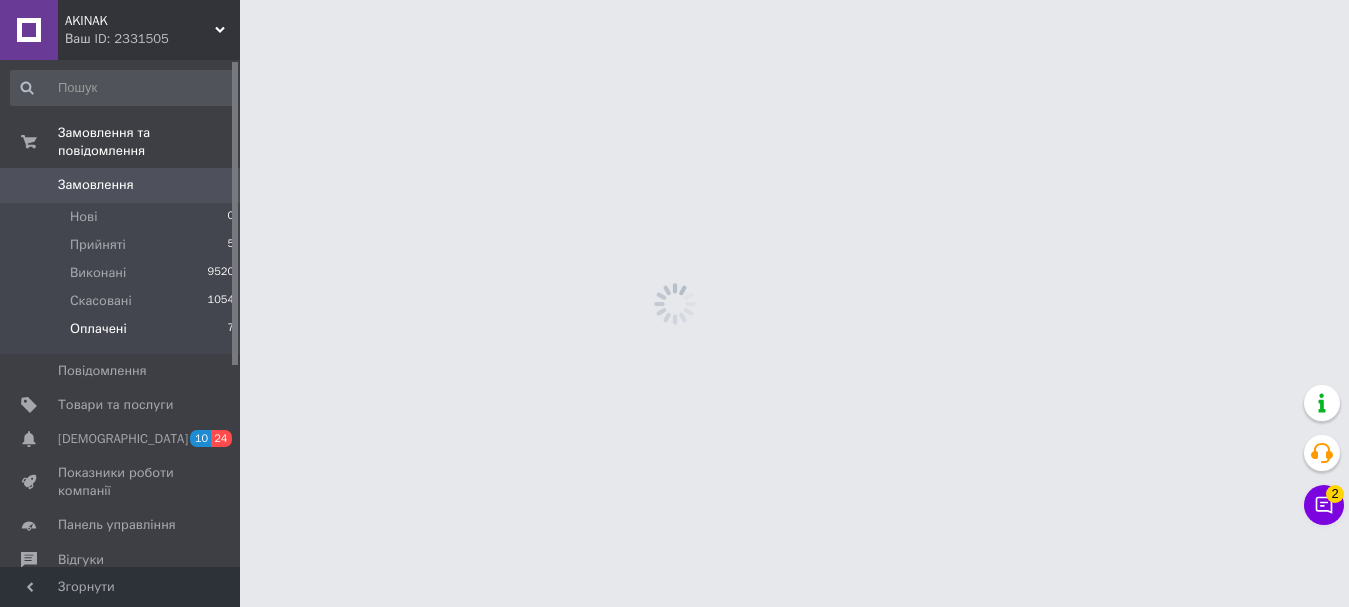 scroll, scrollTop: 0, scrollLeft: 0, axis: both 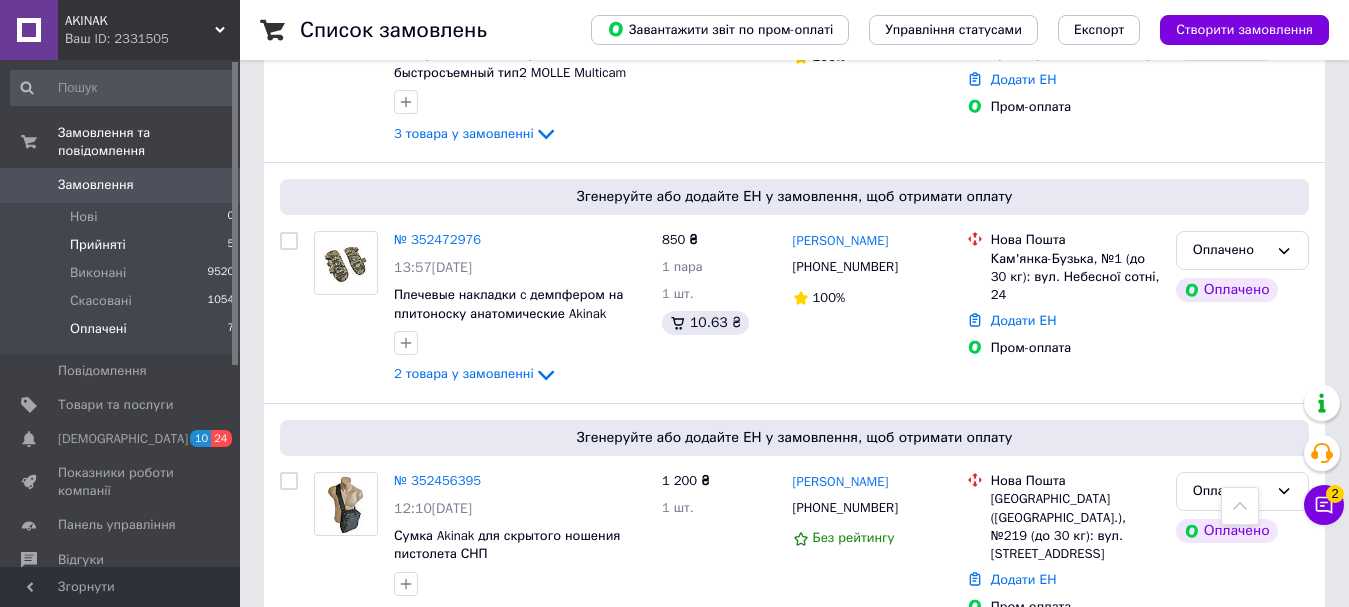 click on "Прийняті" at bounding box center (98, 245) 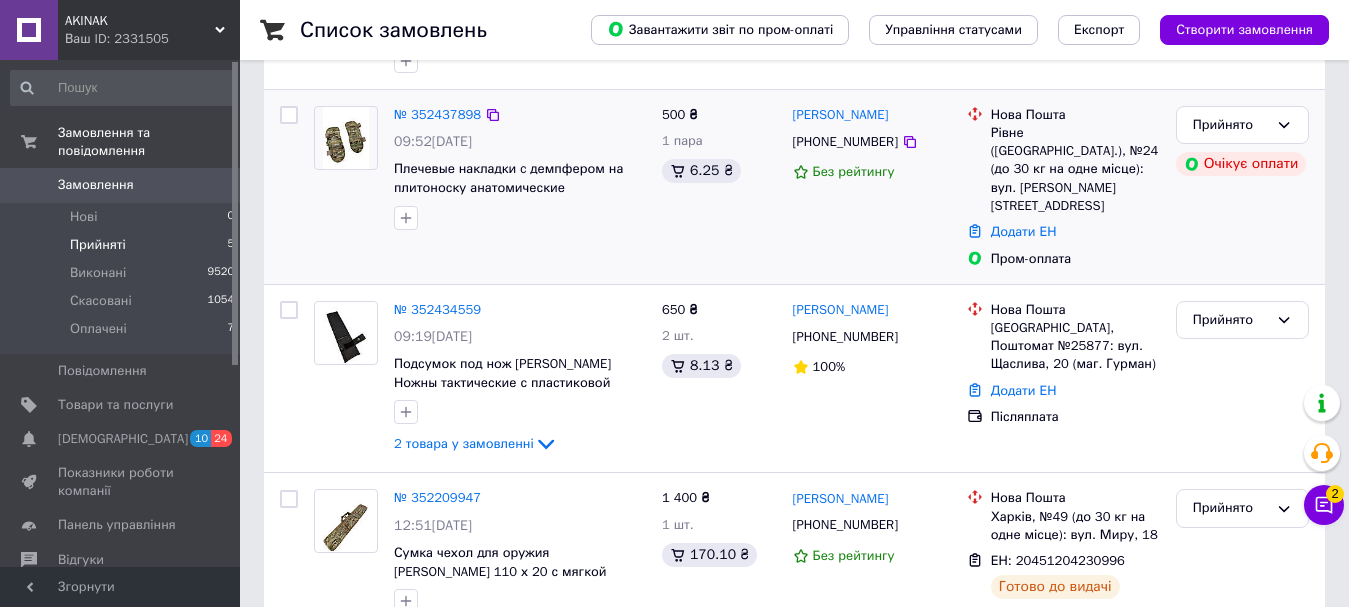 scroll, scrollTop: 514, scrollLeft: 0, axis: vertical 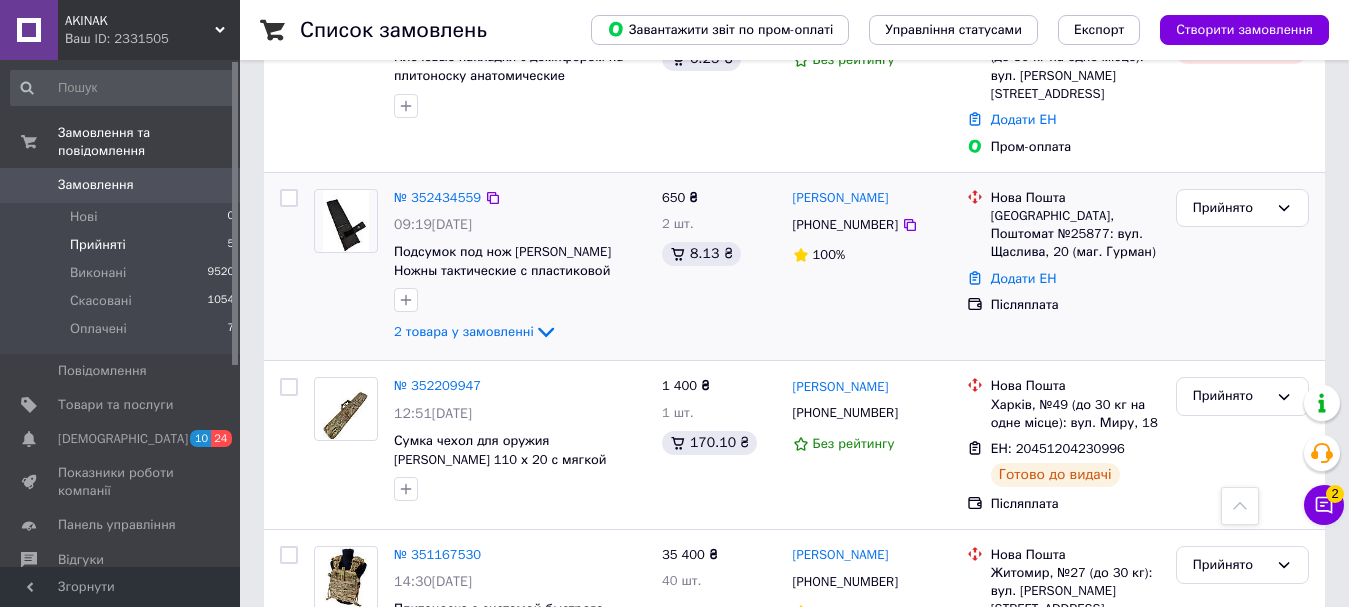 click on "№ 352434559" at bounding box center [437, 198] 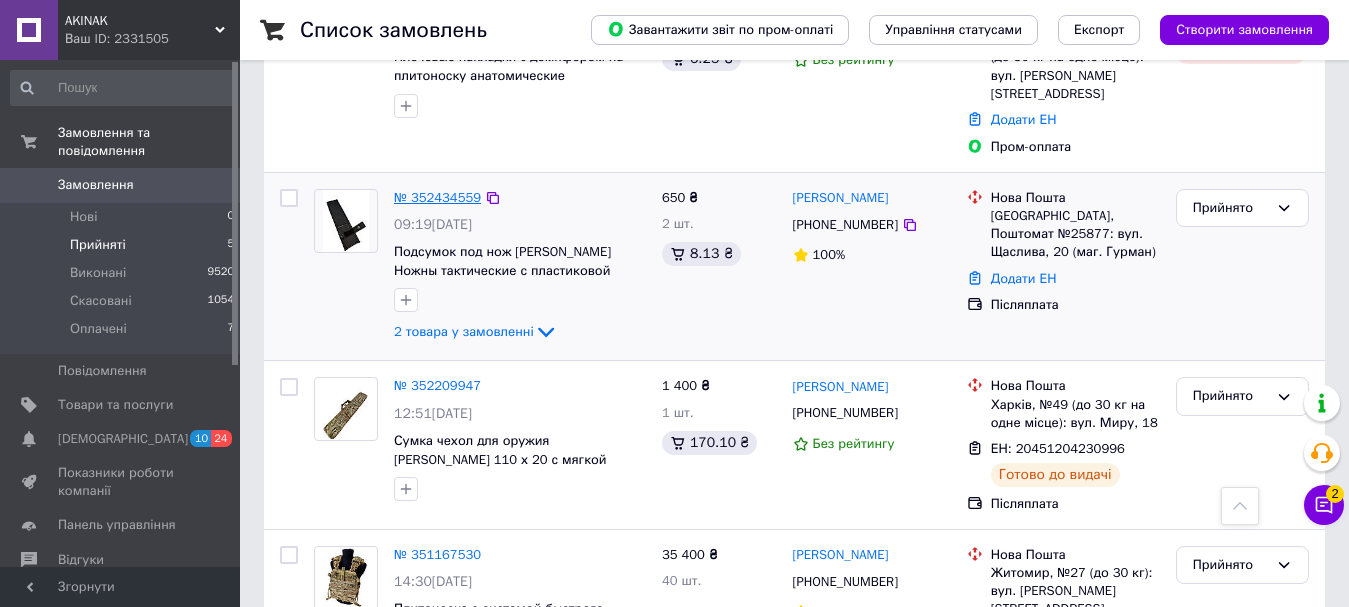click on "№ 352434559" at bounding box center [437, 197] 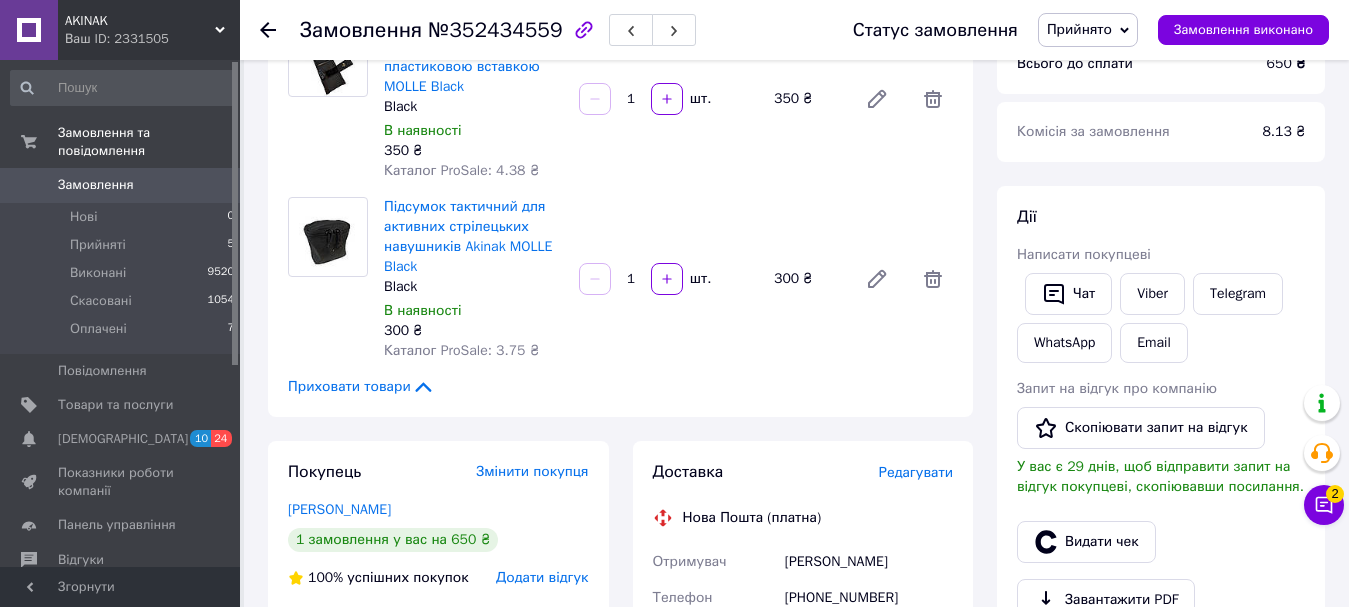 scroll, scrollTop: 114, scrollLeft: 0, axis: vertical 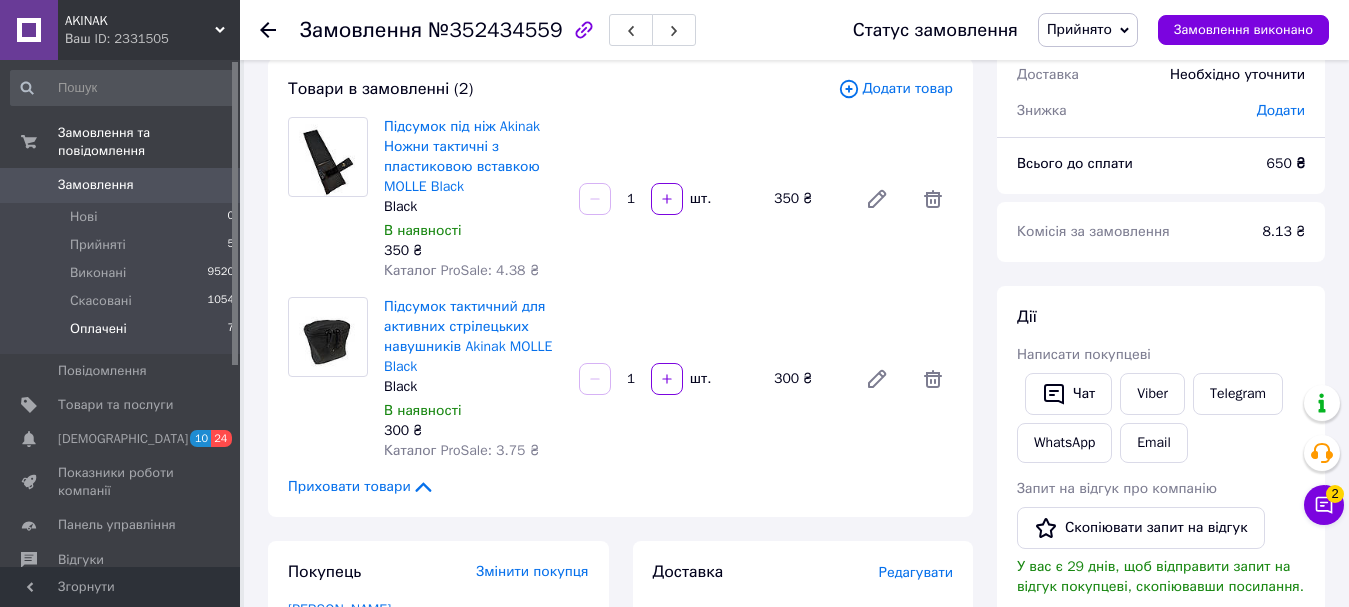 click on "Оплачені 7" at bounding box center [123, 334] 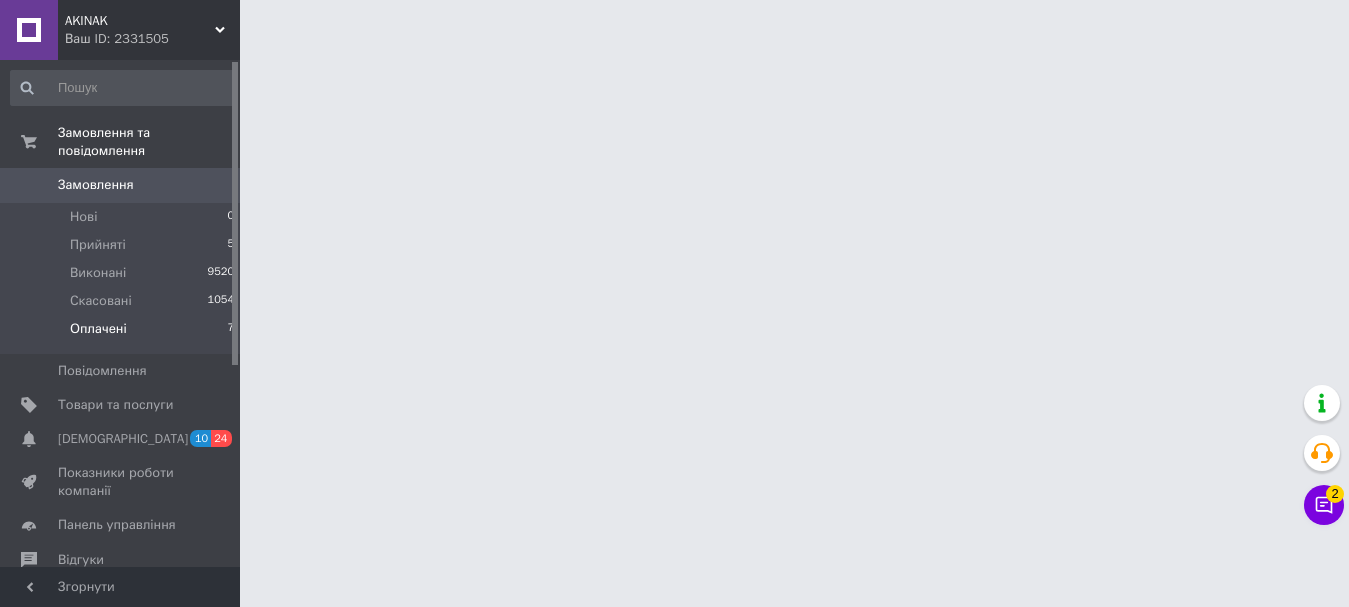 scroll, scrollTop: 0, scrollLeft: 0, axis: both 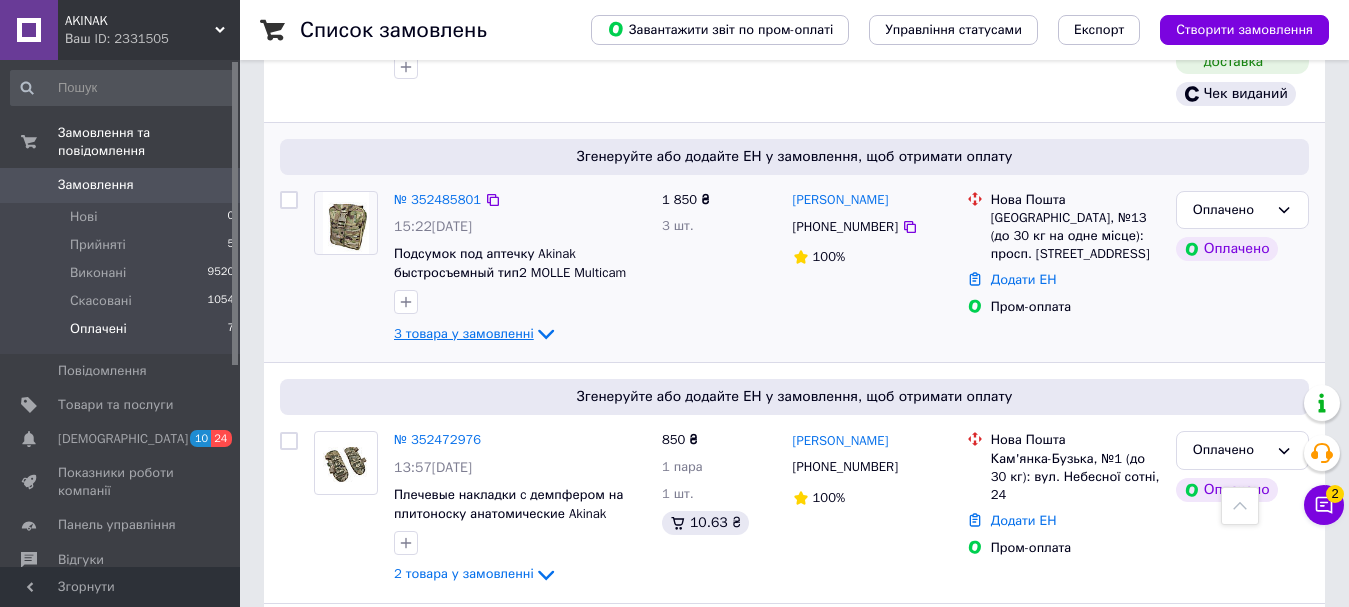 click on "3 товара у замовленні" at bounding box center (464, 333) 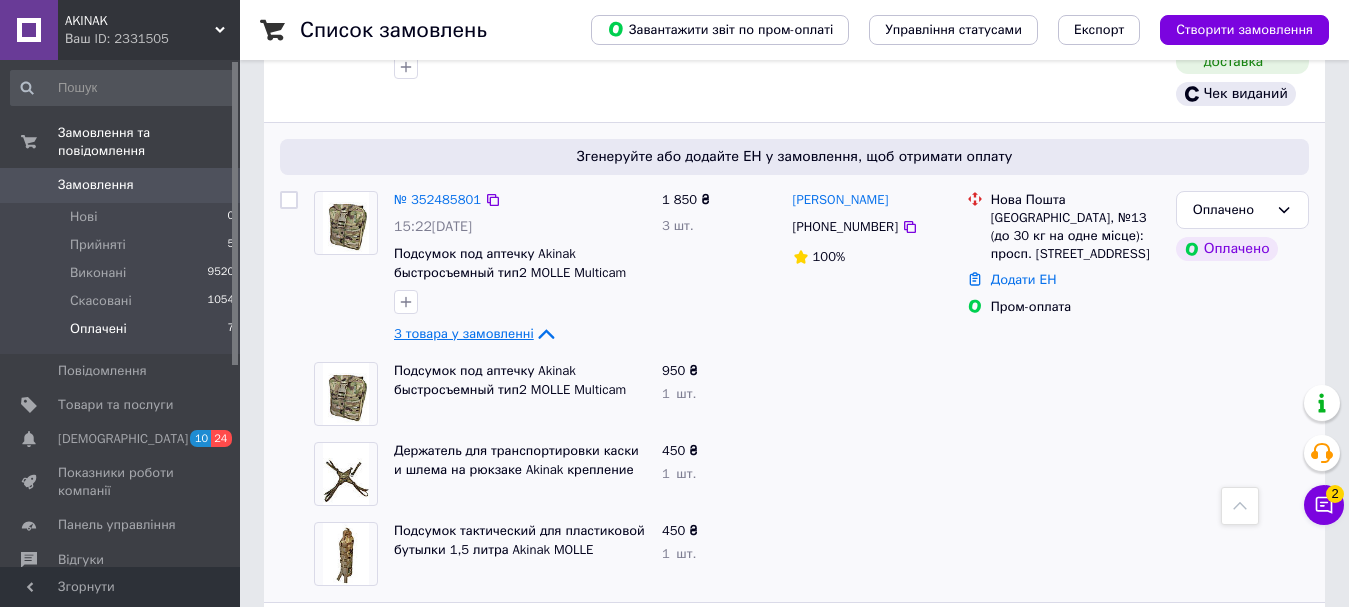 click on "3 товара у замовленні" at bounding box center (464, 333) 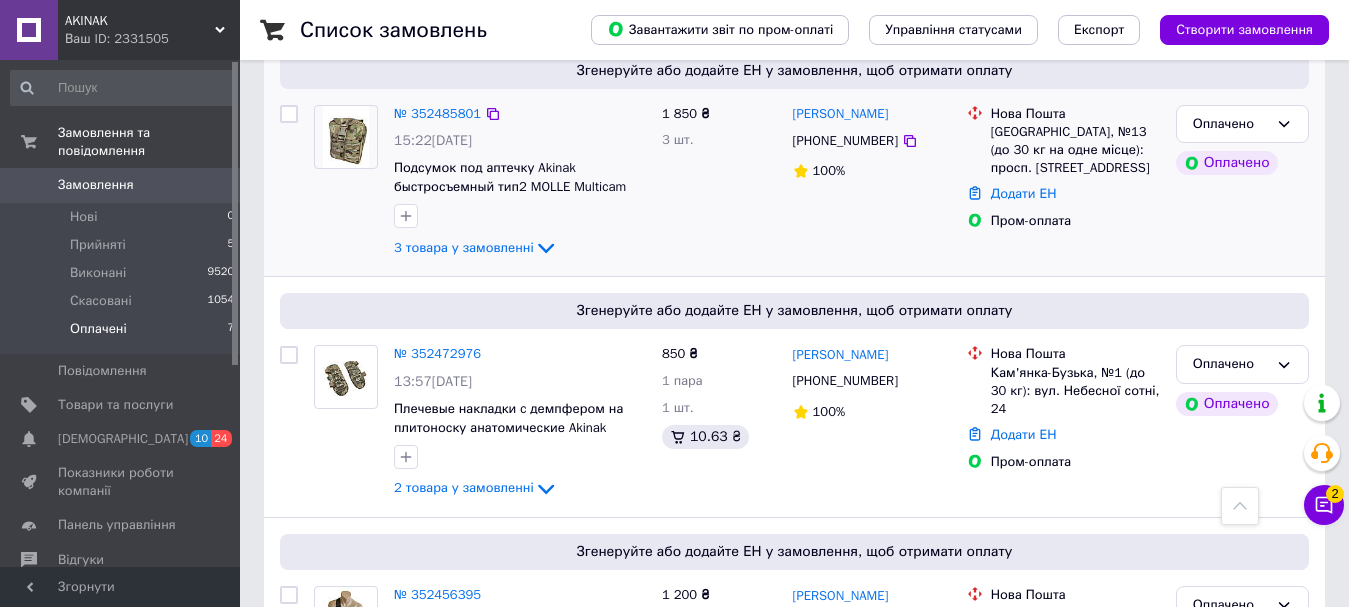 scroll, scrollTop: 600, scrollLeft: 0, axis: vertical 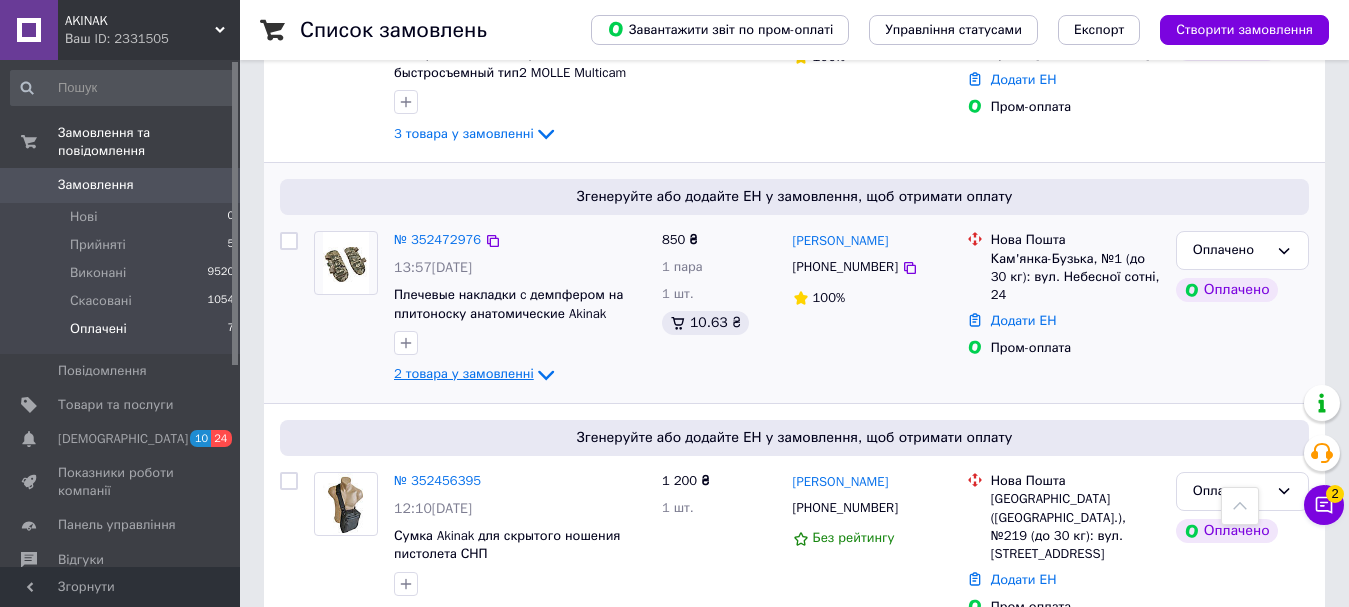 click on "2 товара у замовленні" at bounding box center [464, 374] 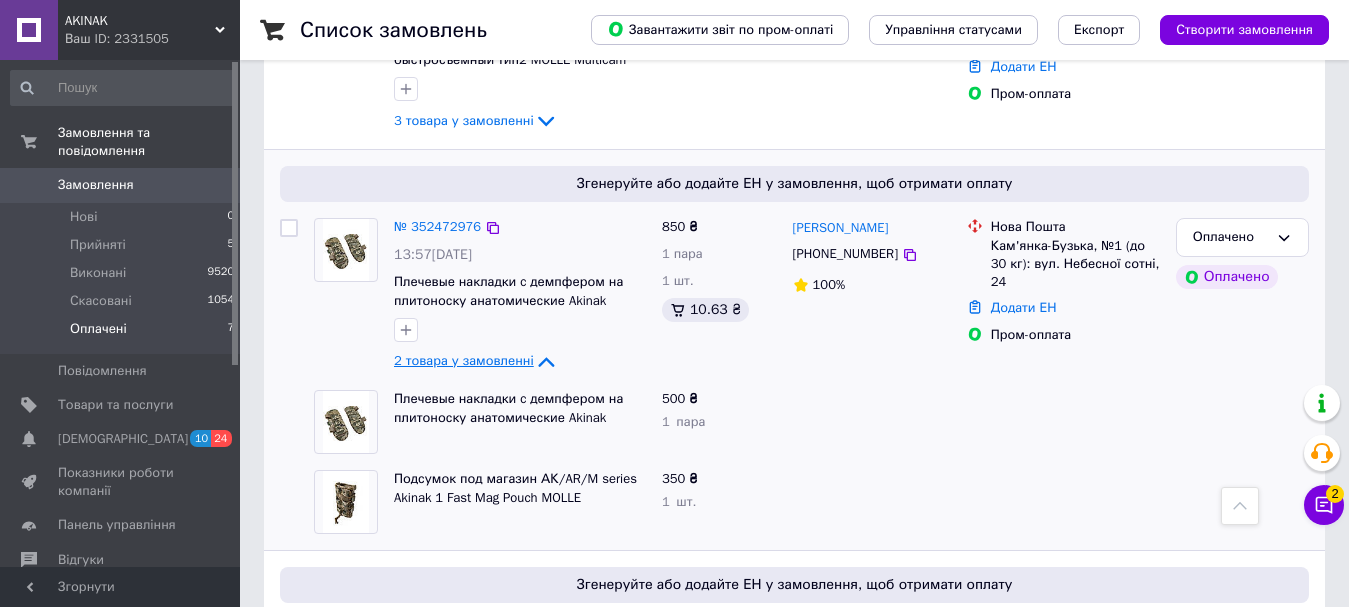 scroll, scrollTop: 700, scrollLeft: 0, axis: vertical 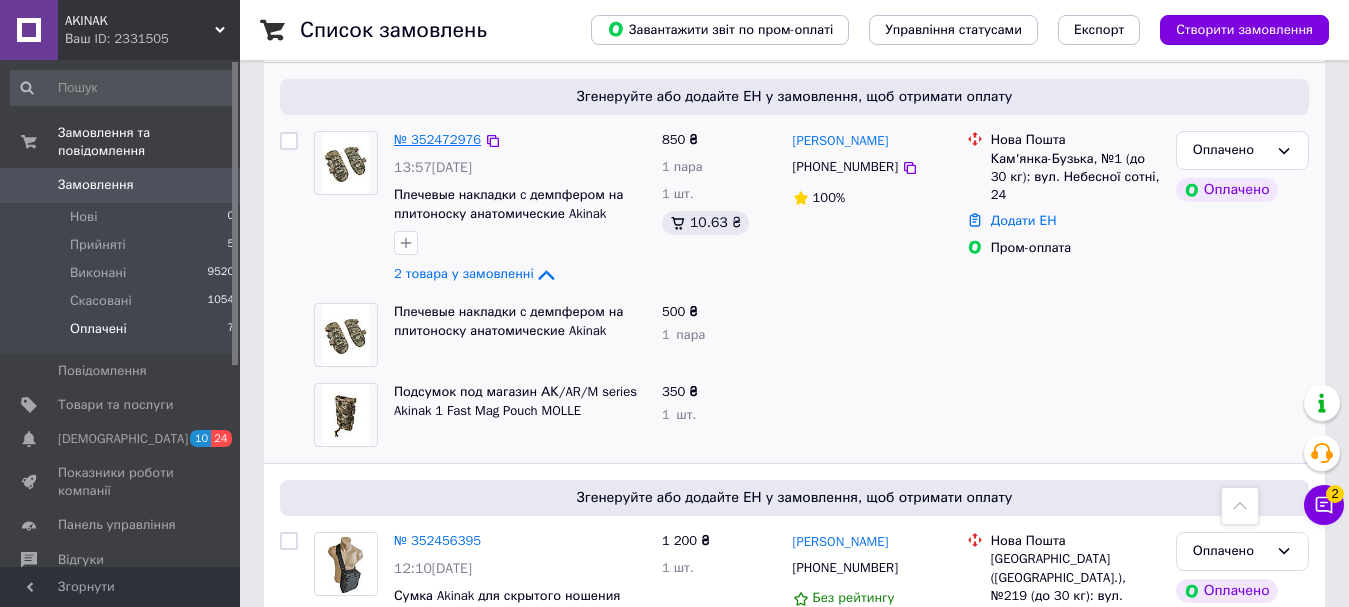 click on "№ 352472976" at bounding box center [437, 139] 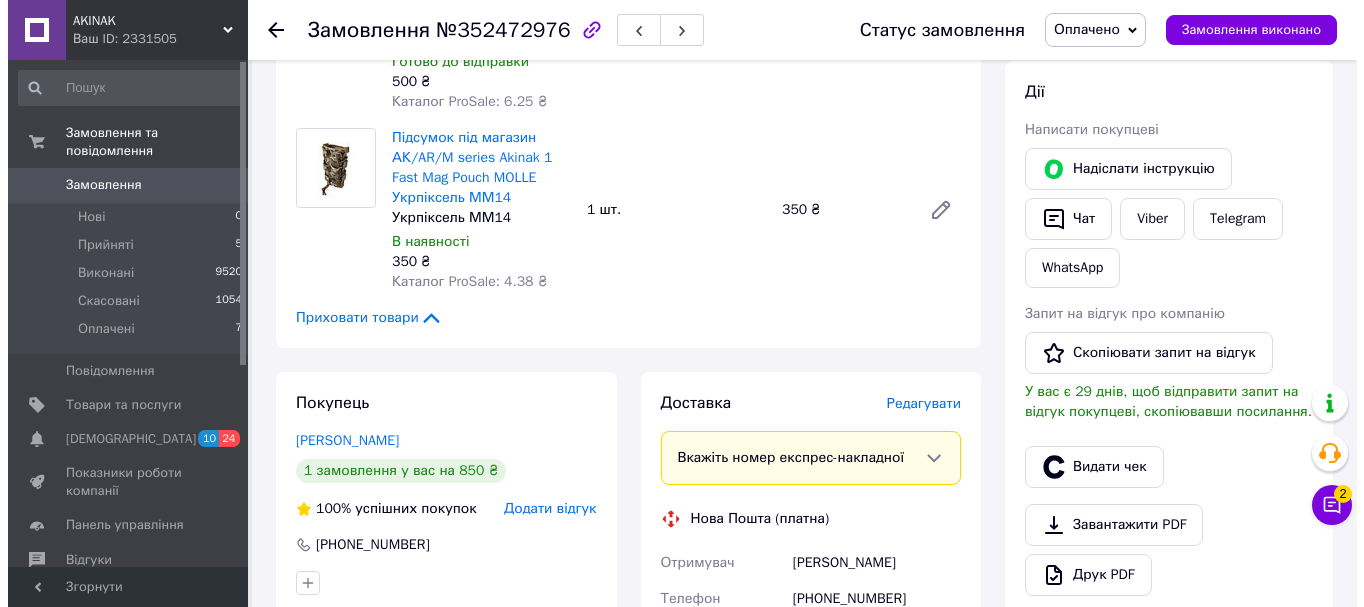 scroll, scrollTop: 400, scrollLeft: 0, axis: vertical 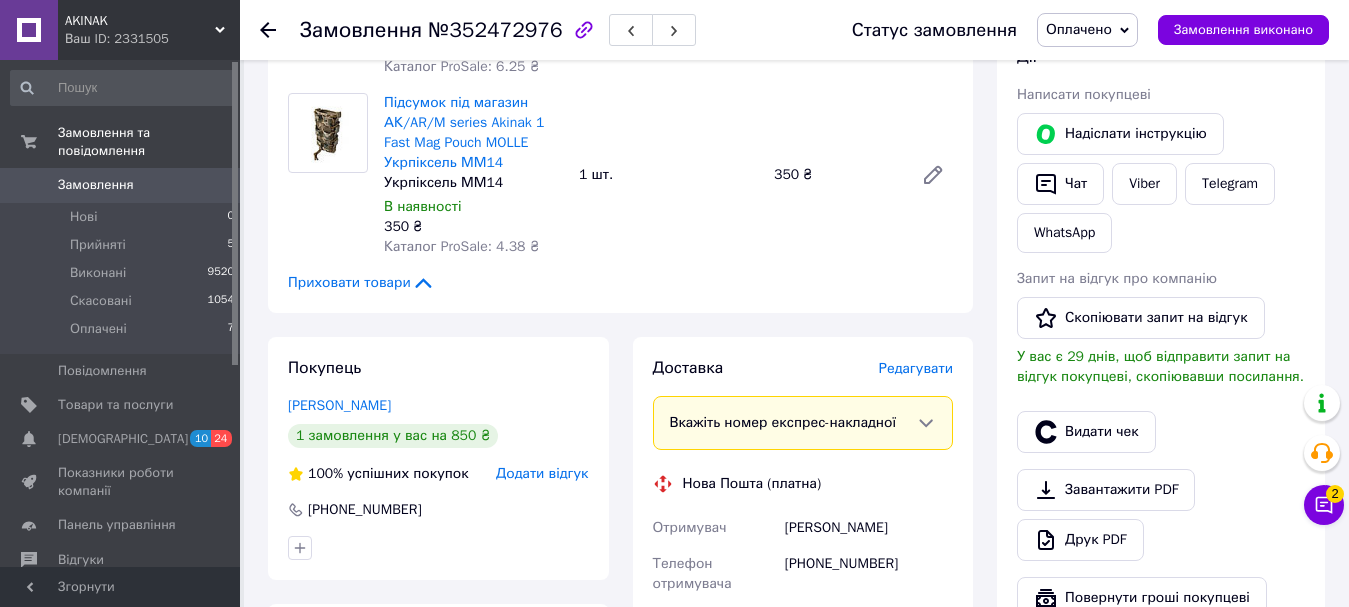 click on "Редагувати" at bounding box center (916, 368) 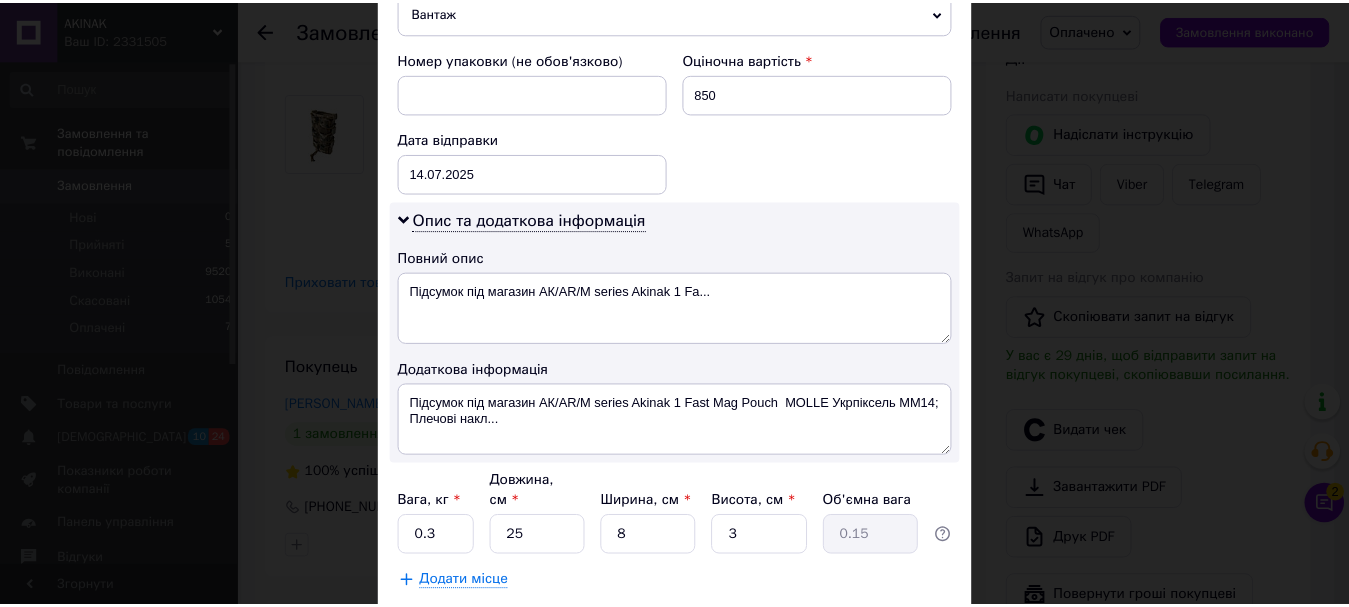 scroll, scrollTop: 965, scrollLeft: 0, axis: vertical 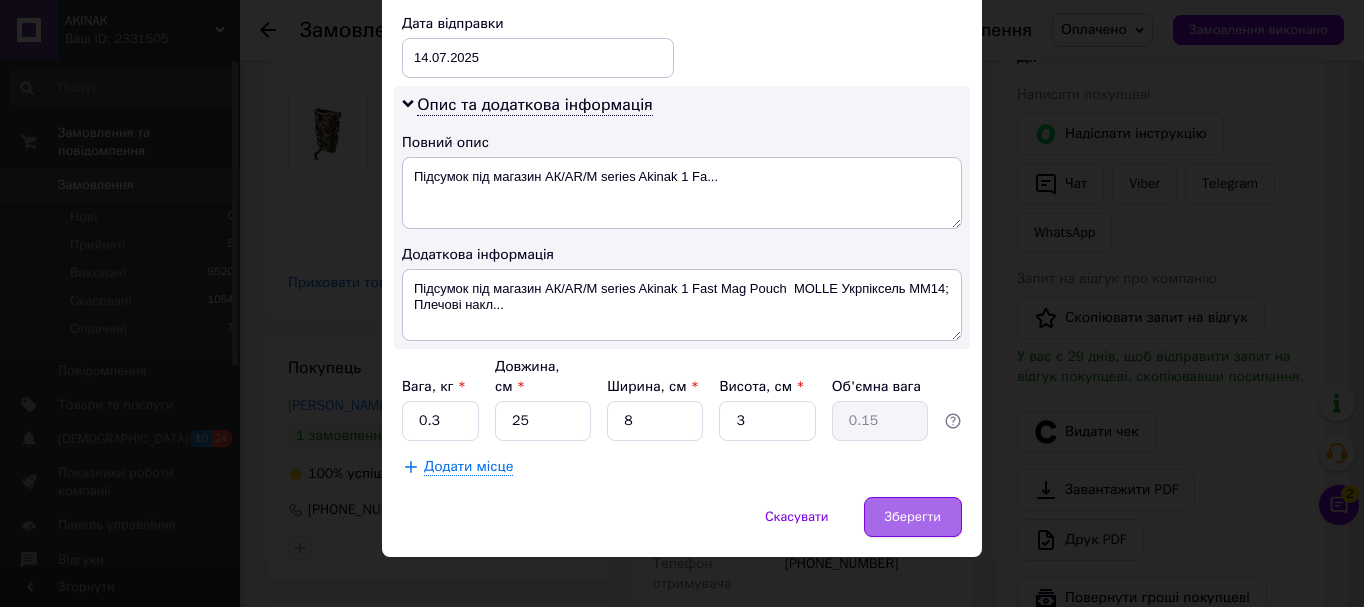 click on "Зберегти" at bounding box center [913, 517] 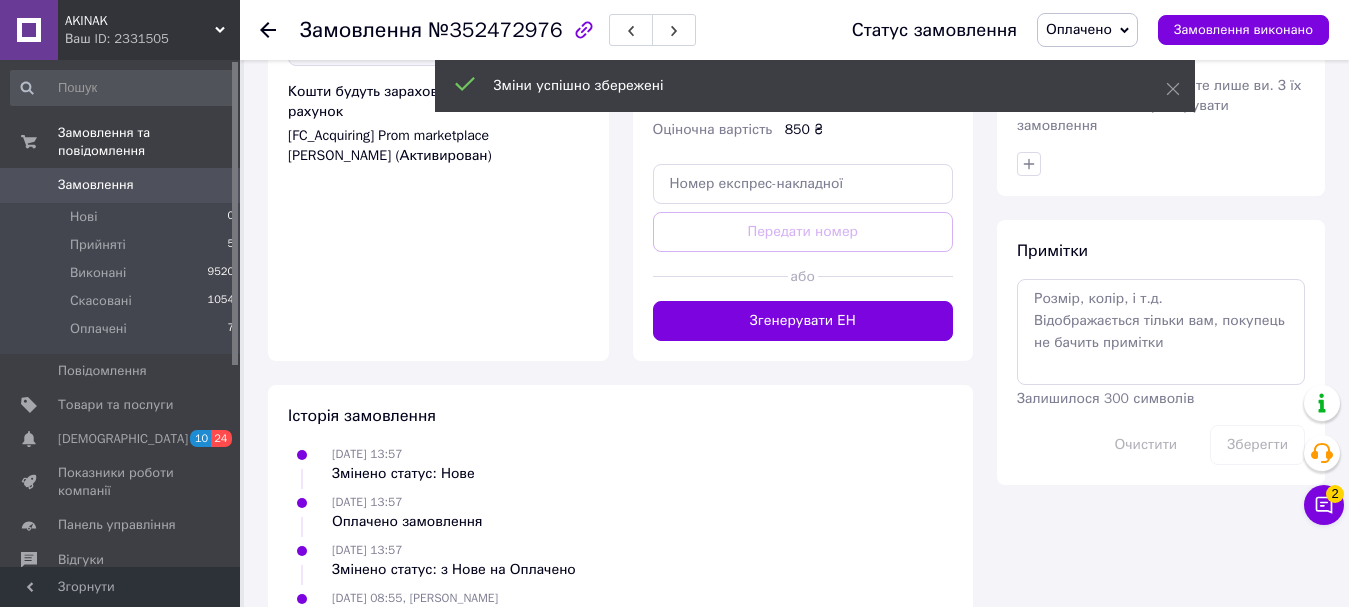 scroll, scrollTop: 1200, scrollLeft: 0, axis: vertical 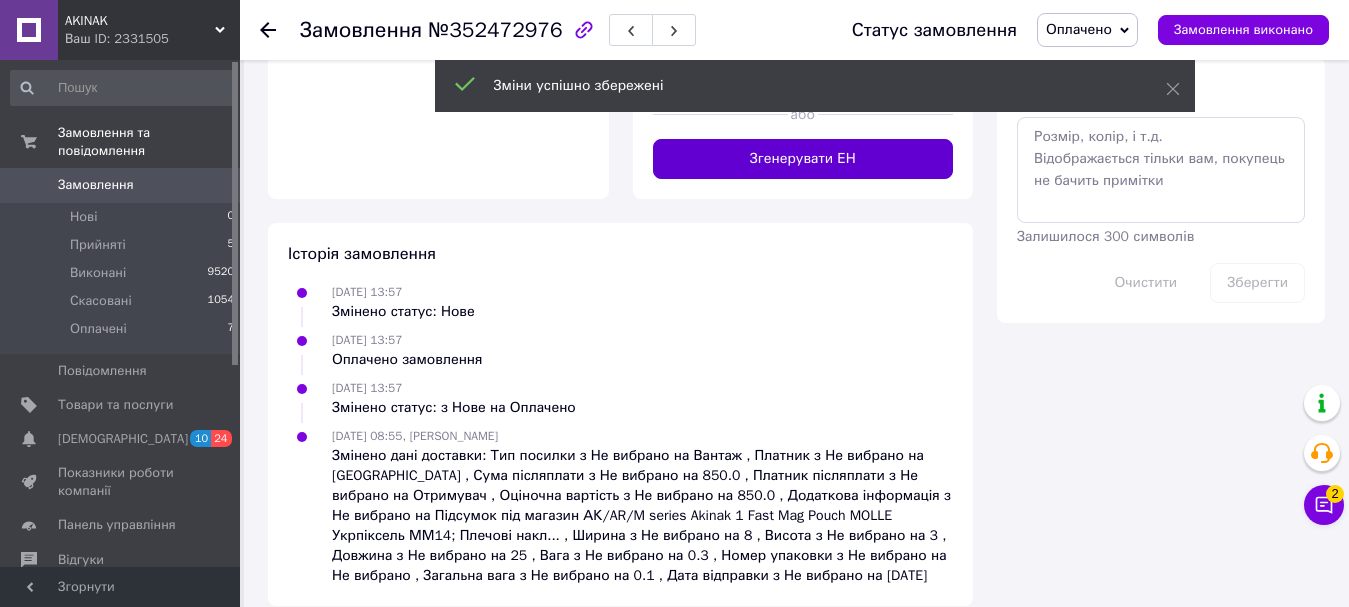 click on "Згенерувати ЕН" at bounding box center [803, 159] 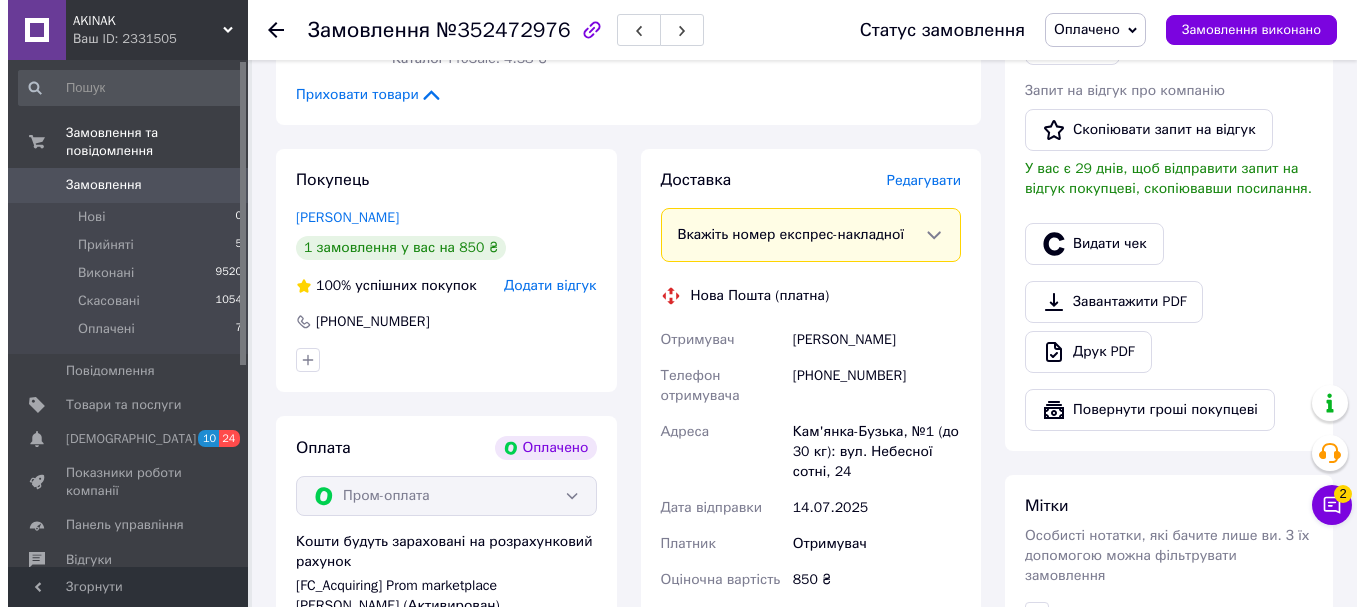 scroll, scrollTop: 400, scrollLeft: 0, axis: vertical 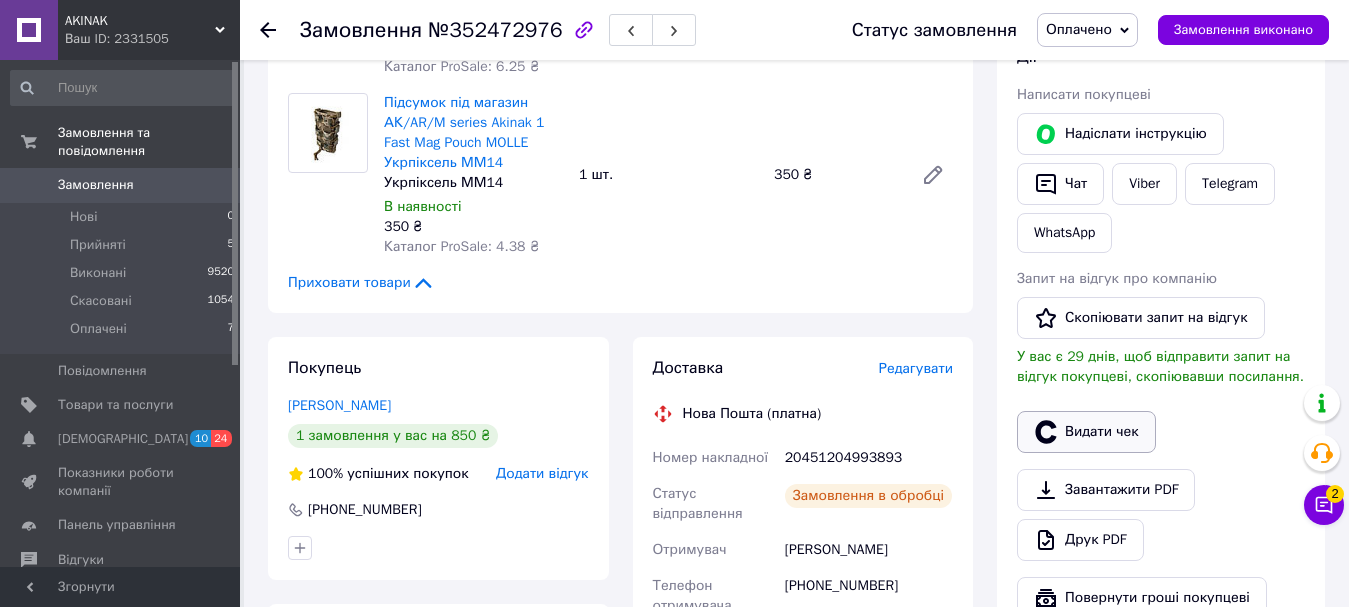 click on "Видати чек" at bounding box center (1086, 432) 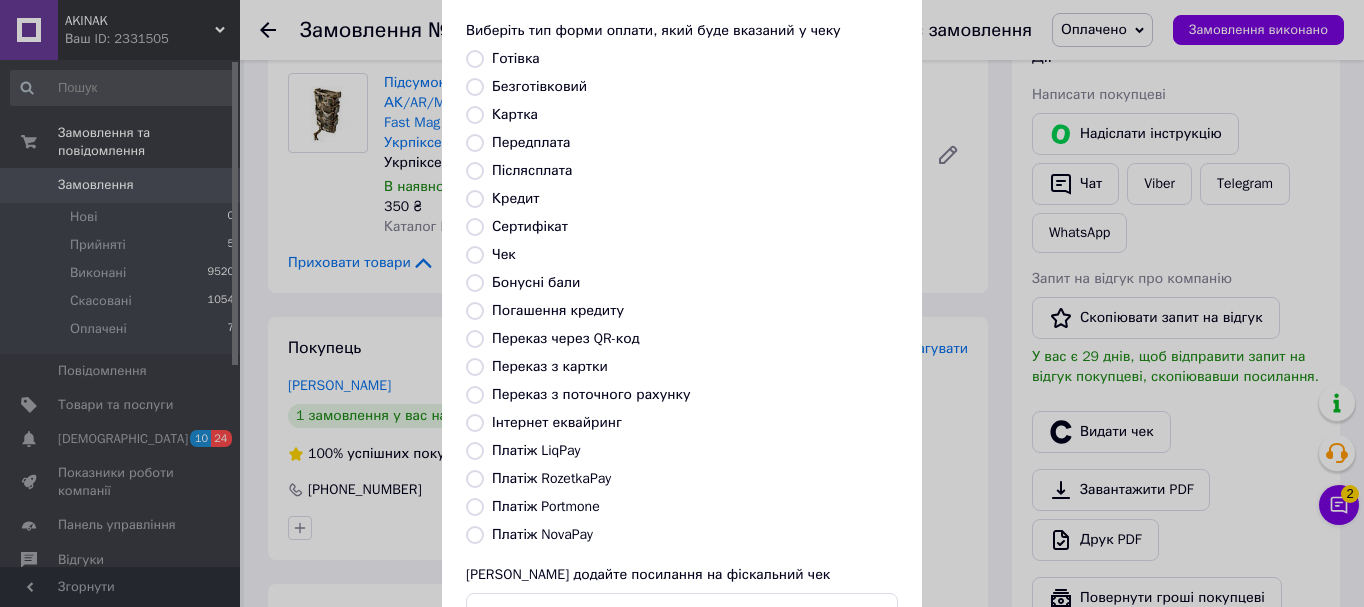 click on "Платіж RozetkaPay" at bounding box center [551, 478] 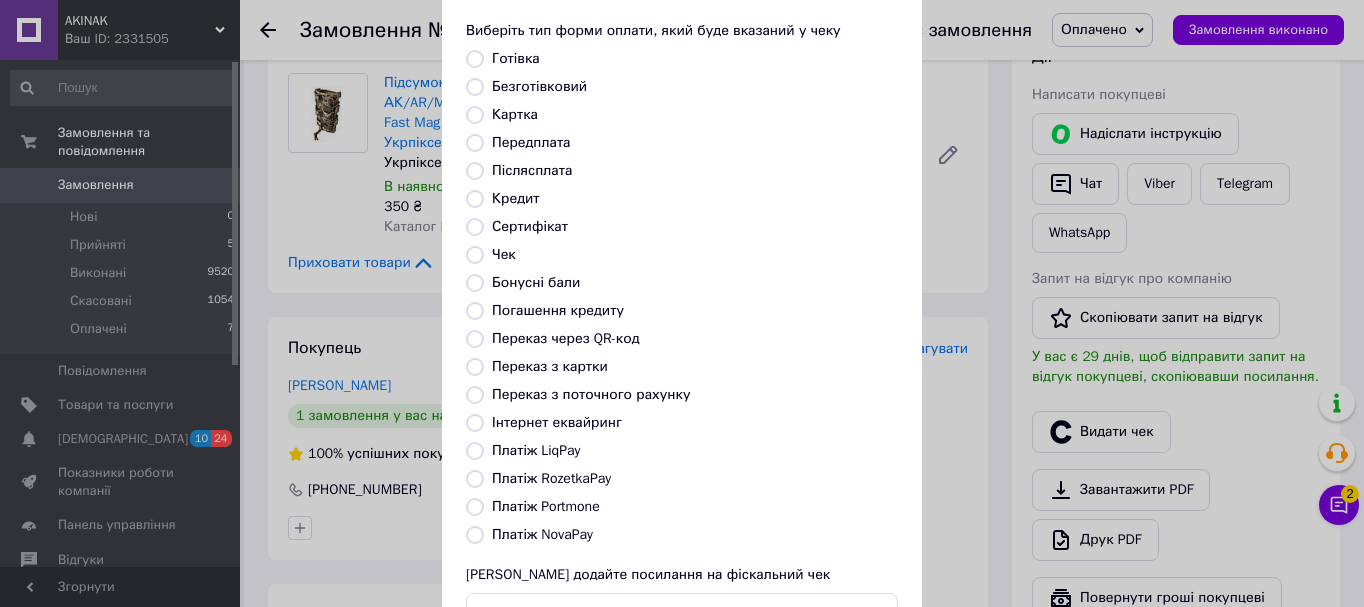 radio on "true" 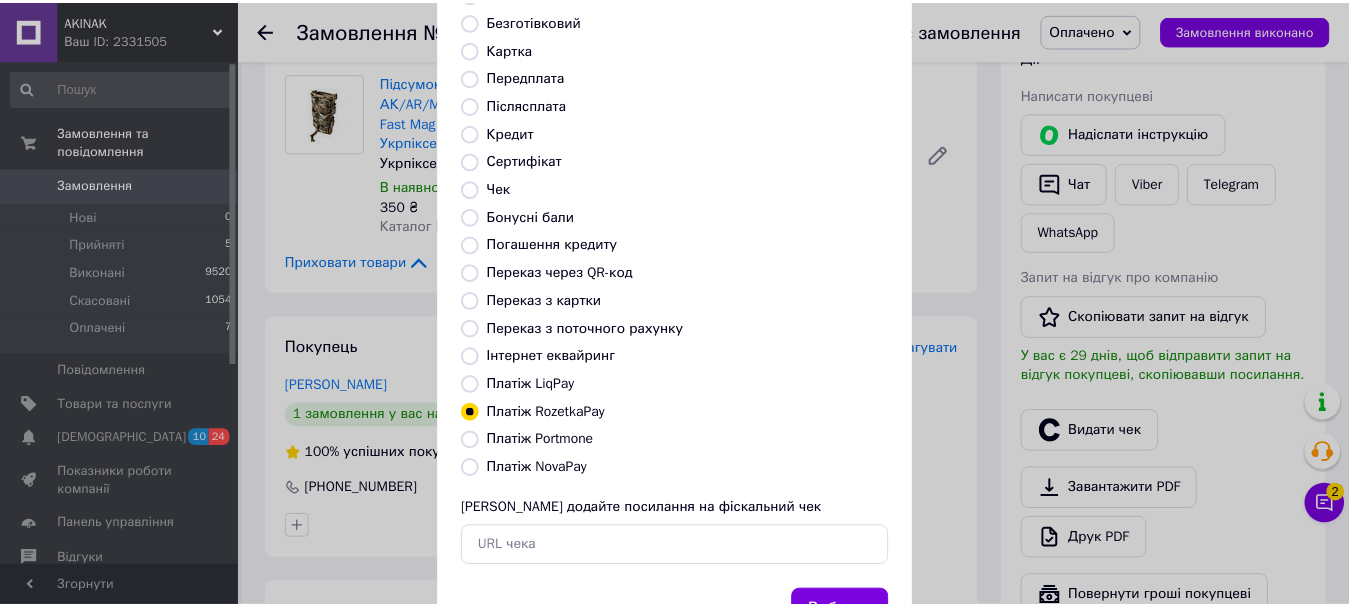 scroll, scrollTop: 252, scrollLeft: 0, axis: vertical 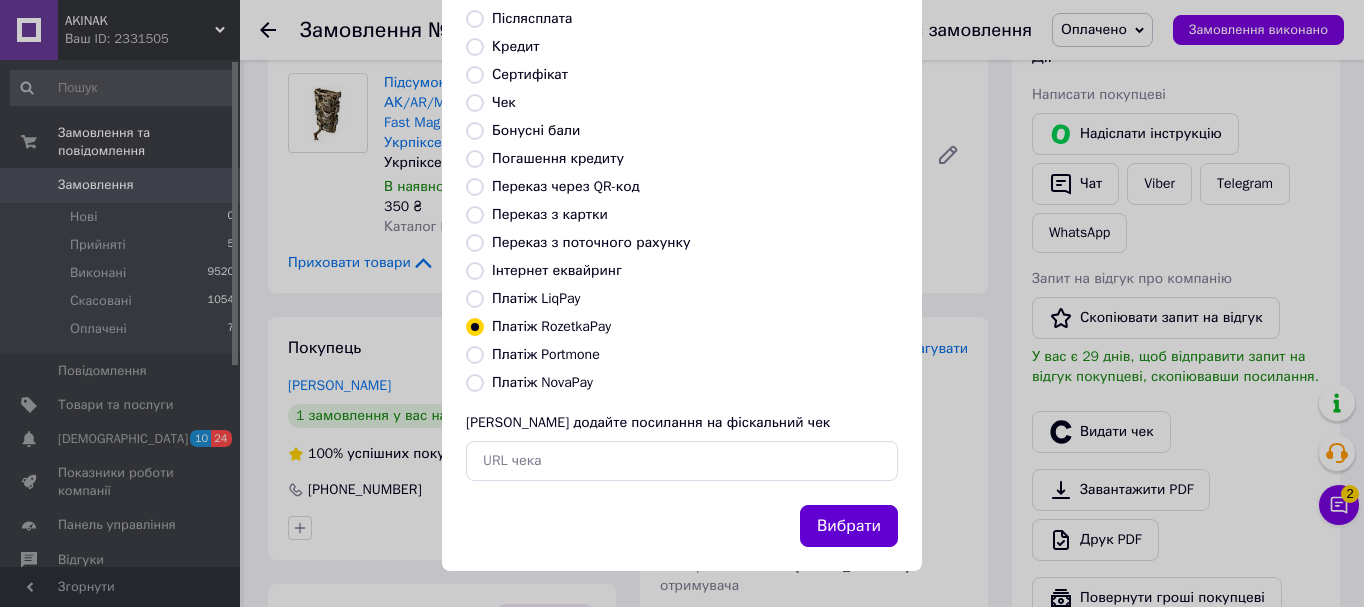 click on "Вибрати" at bounding box center (849, 526) 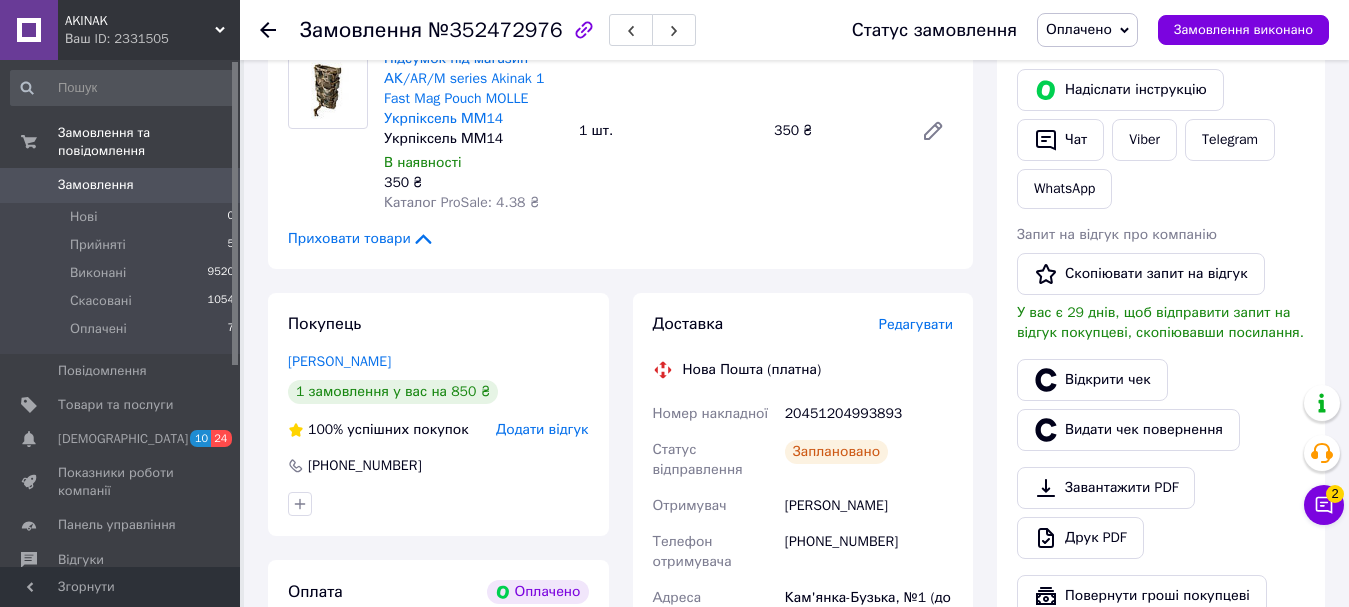 scroll, scrollTop: 600, scrollLeft: 0, axis: vertical 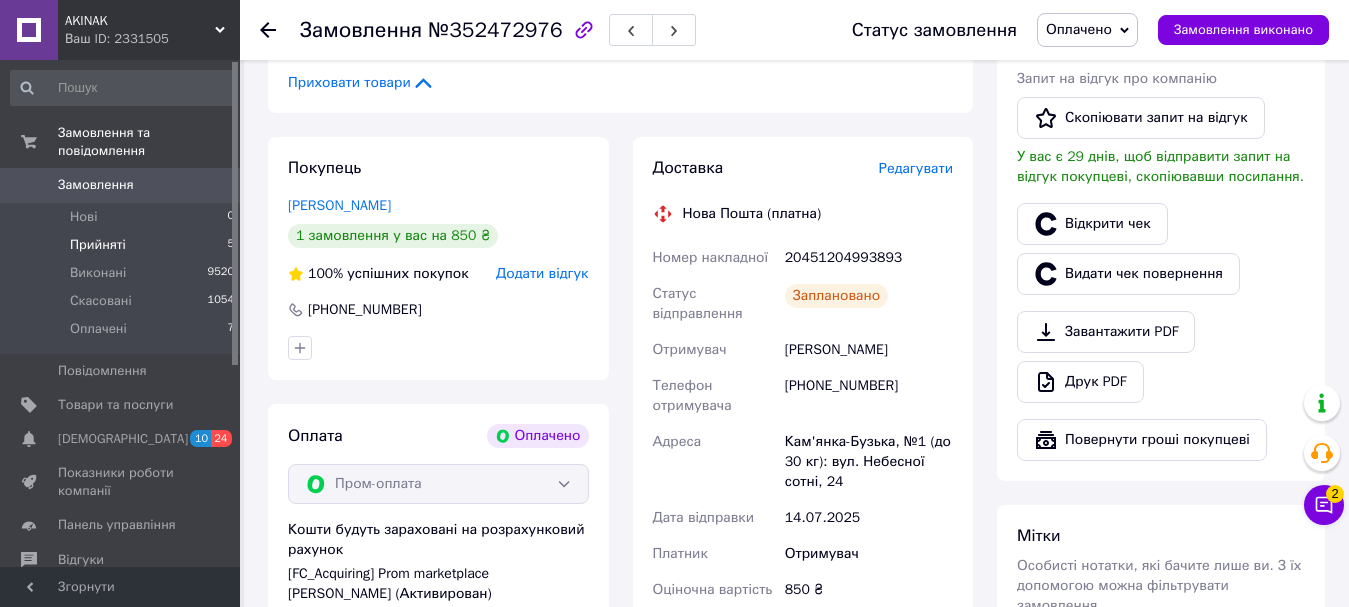 click on "Прийняті 5" at bounding box center [123, 245] 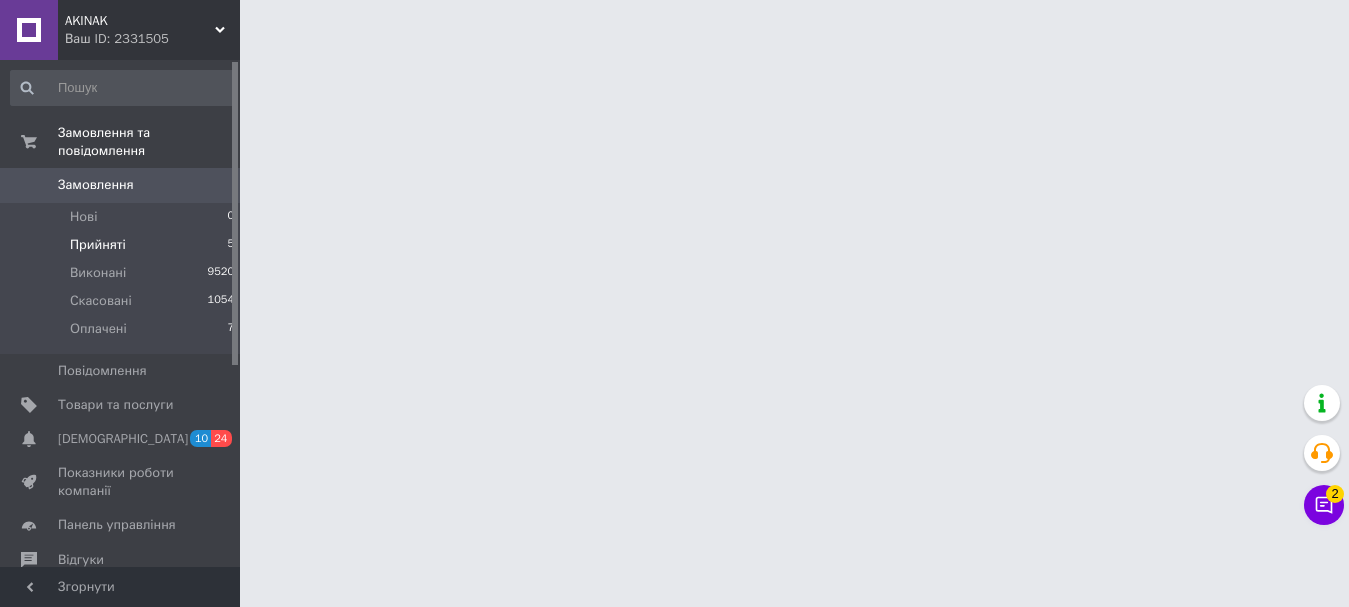 scroll, scrollTop: 0, scrollLeft: 0, axis: both 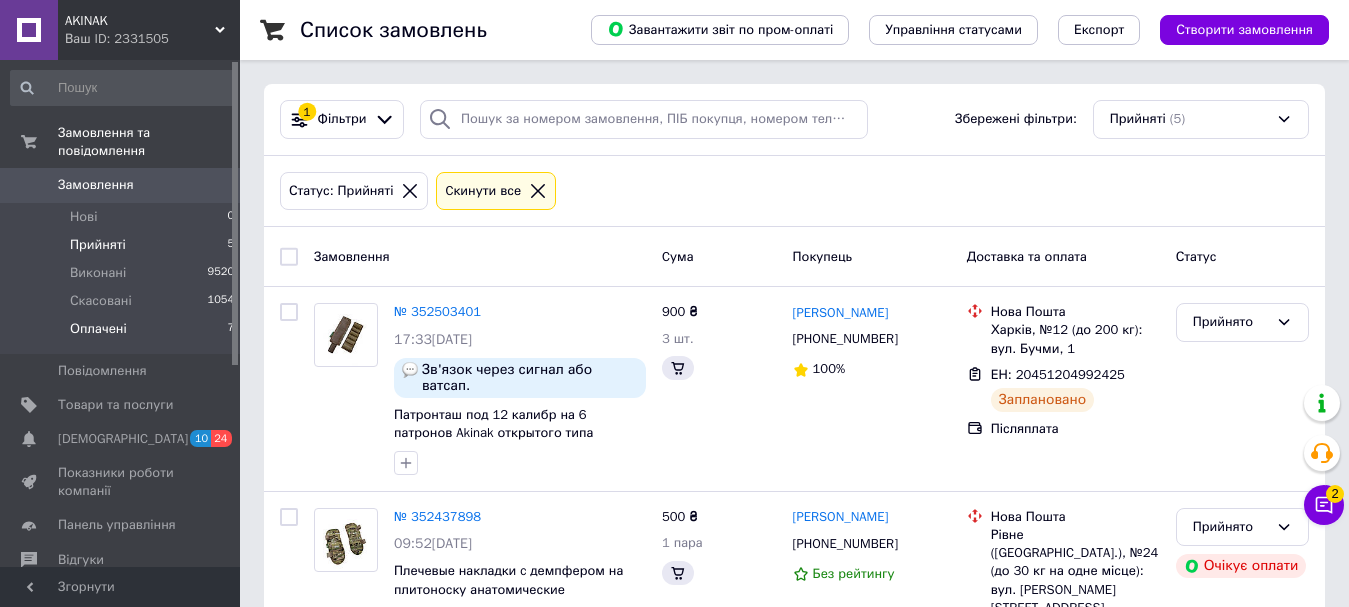 click on "Оплачені 7" at bounding box center (123, 334) 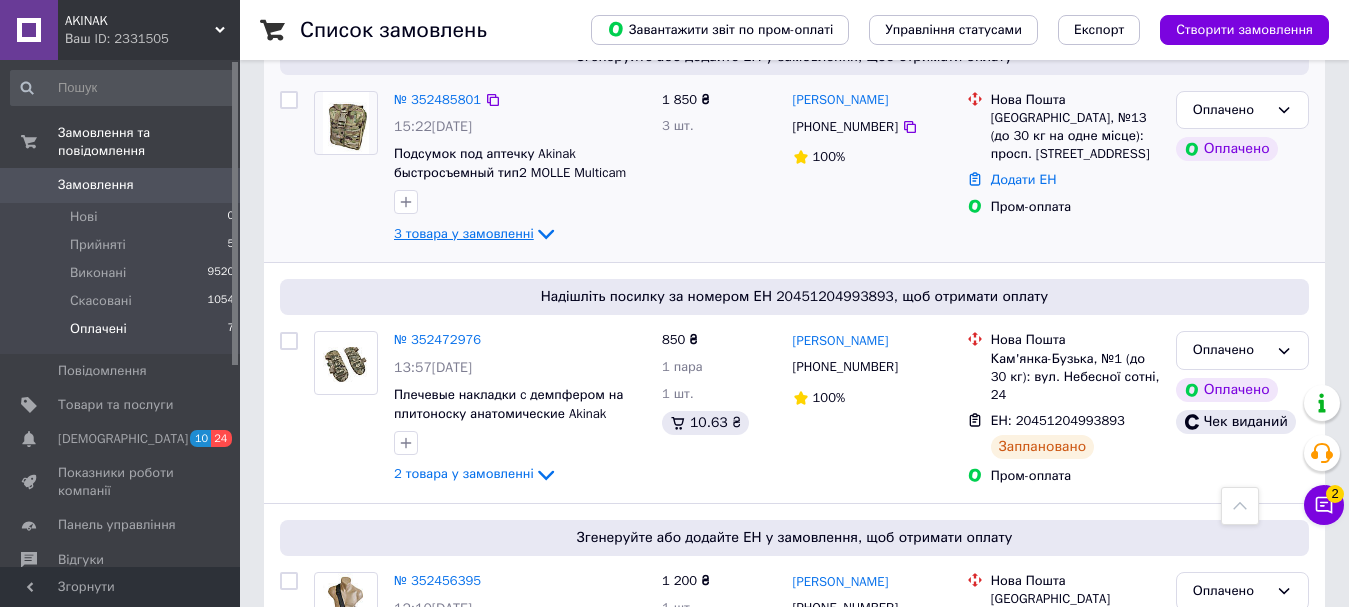 click on "3 товара у замовленні" at bounding box center (464, 233) 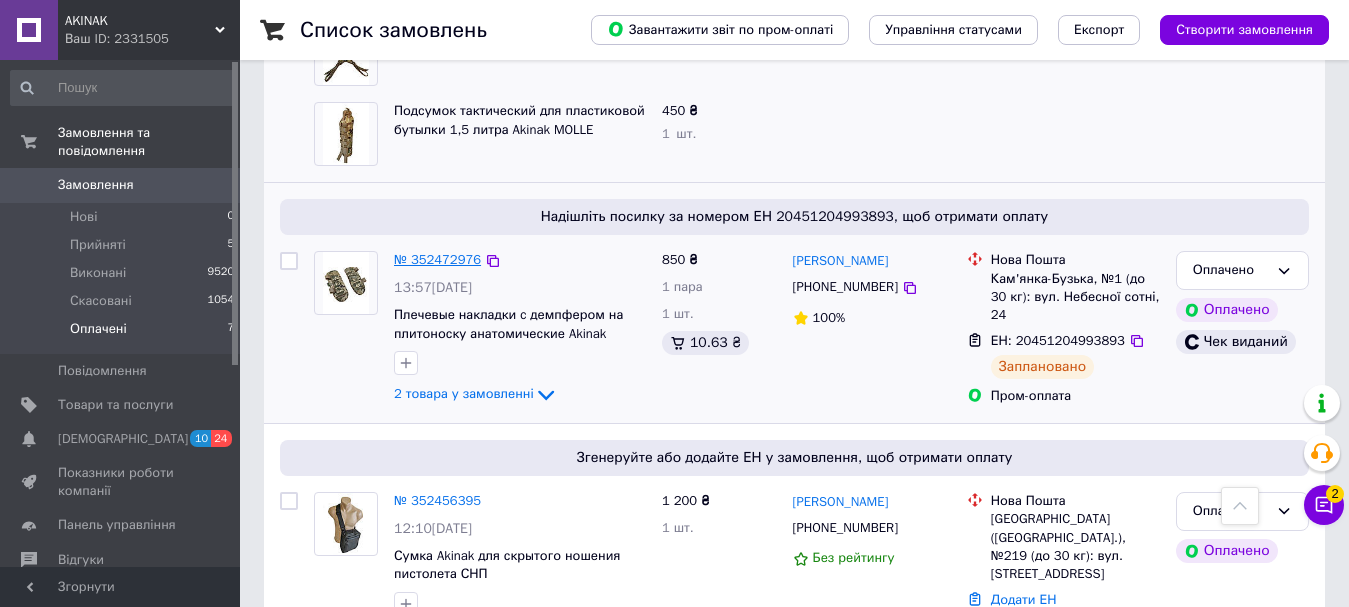 scroll, scrollTop: 1000, scrollLeft: 0, axis: vertical 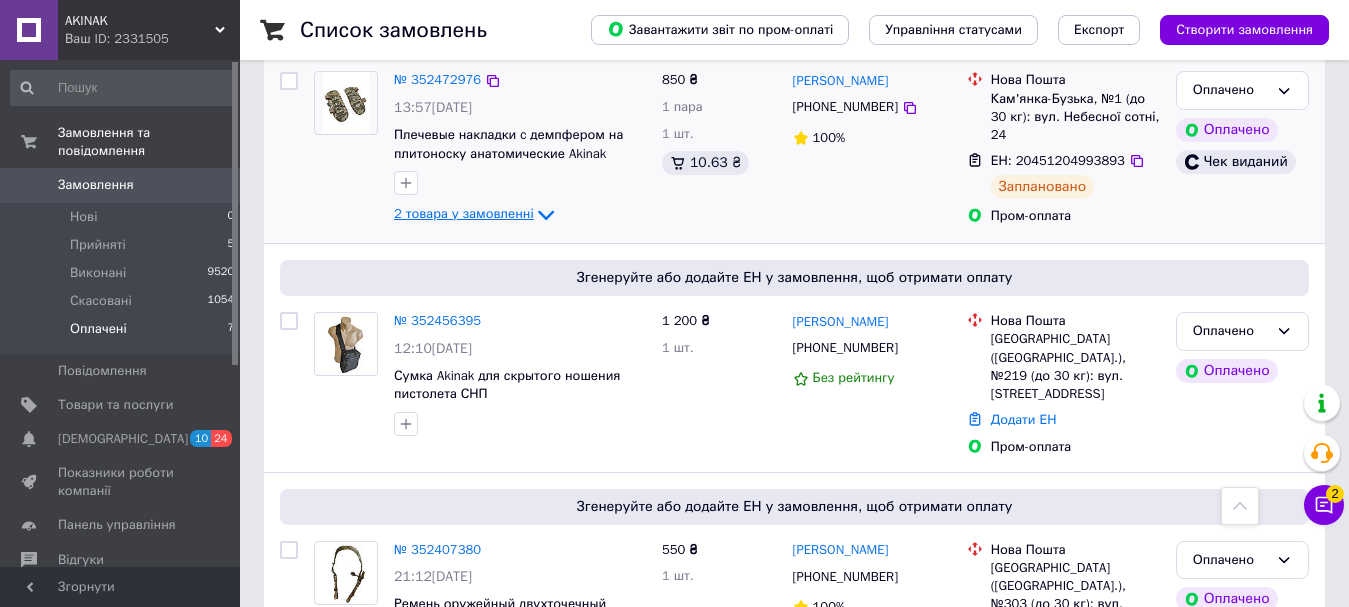 click on "2 товара у замовленні" at bounding box center [476, 213] 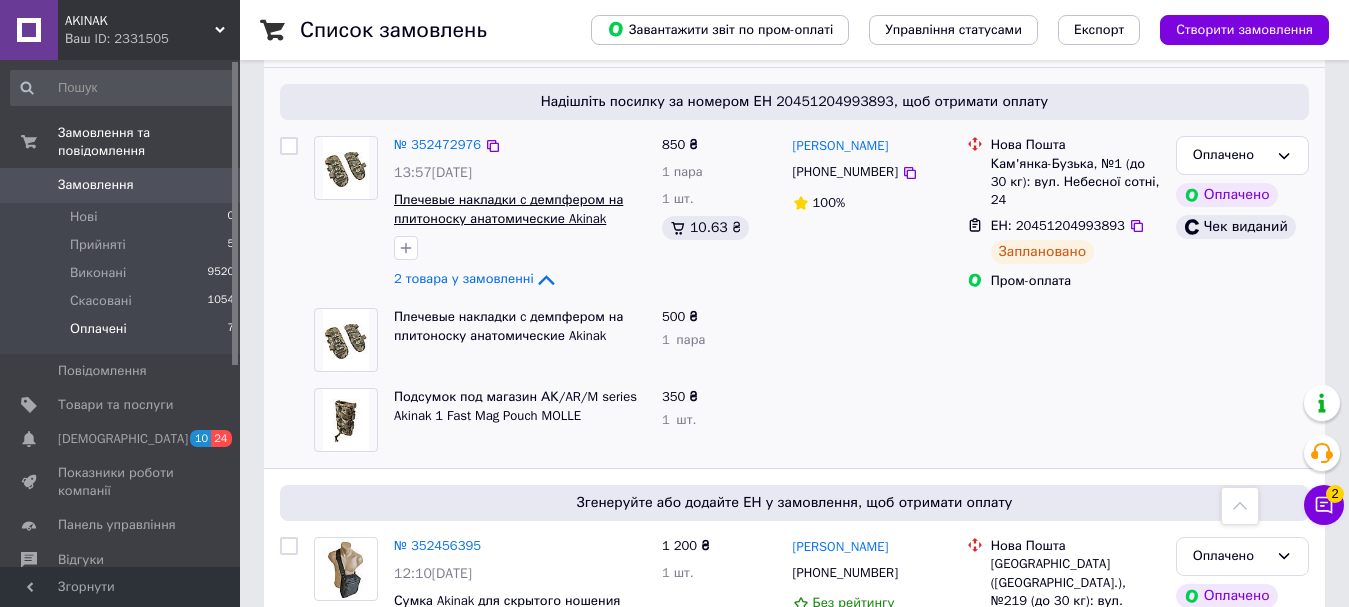 scroll, scrollTop: 900, scrollLeft: 0, axis: vertical 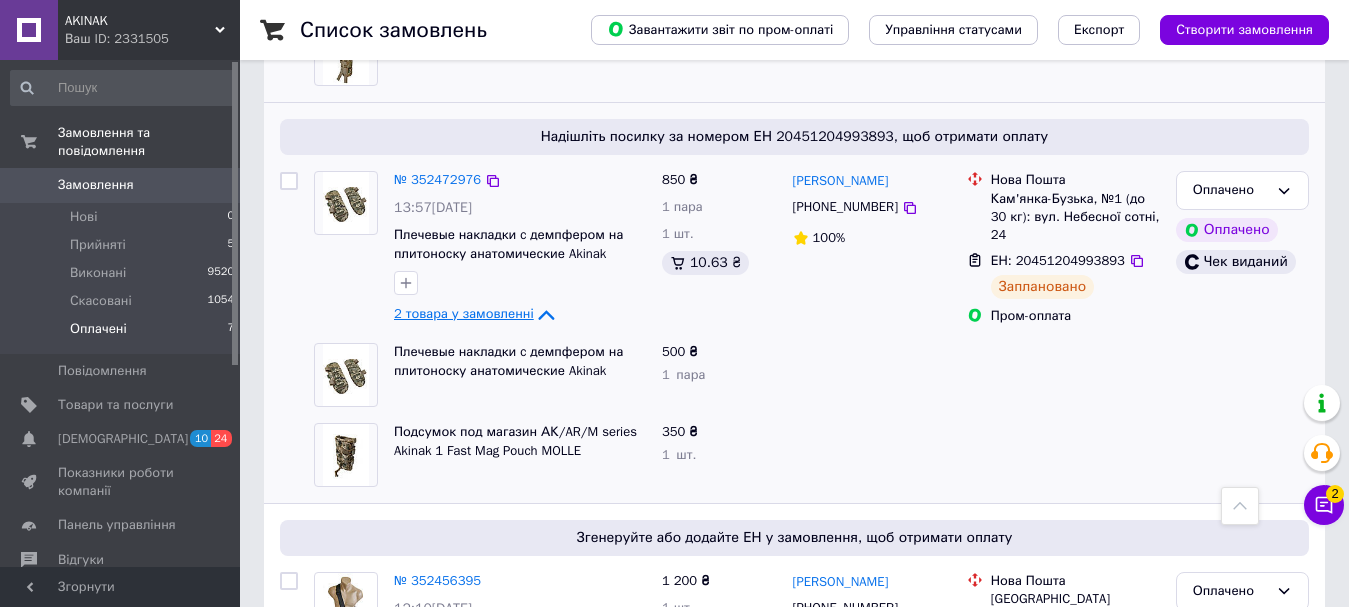click on "2 товара у замовленні" at bounding box center [464, 314] 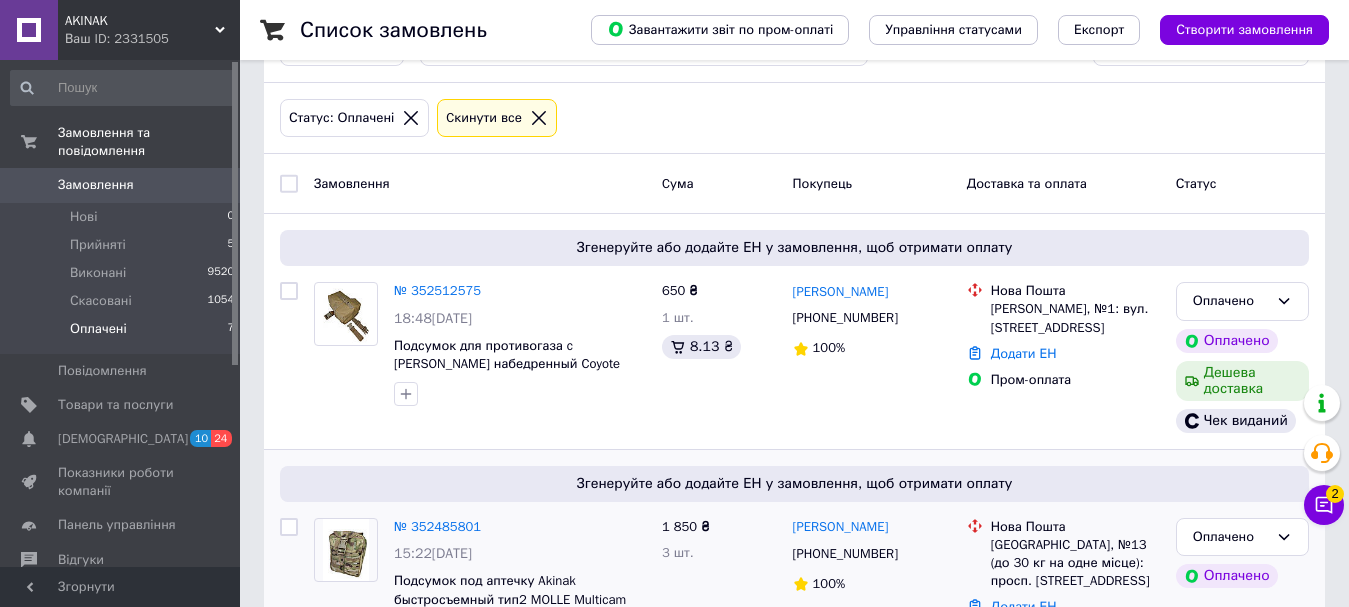 scroll, scrollTop: 0, scrollLeft: 0, axis: both 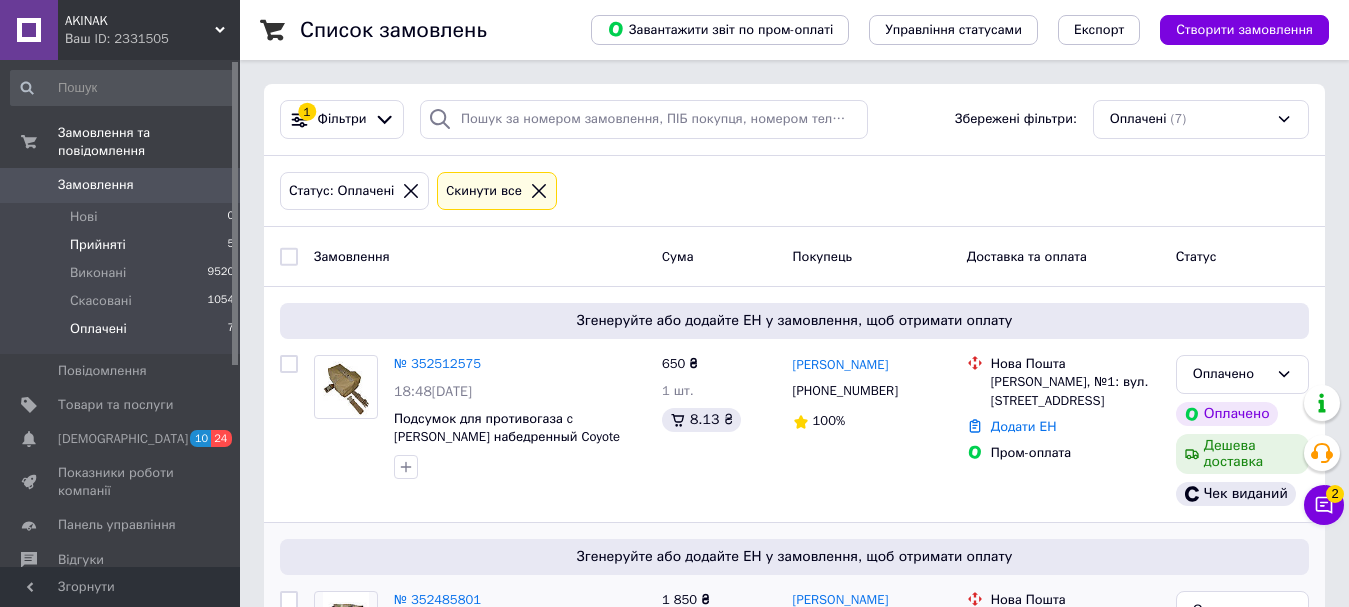 click on "Прийняті 5" at bounding box center [123, 245] 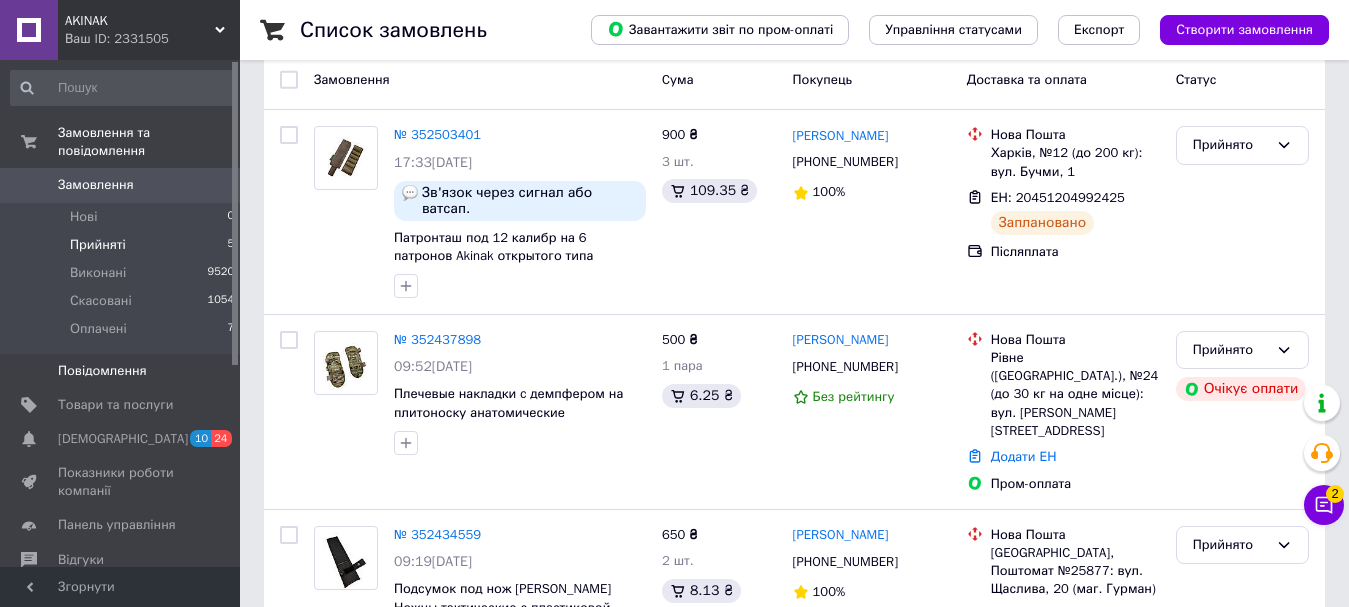 scroll, scrollTop: 200, scrollLeft: 0, axis: vertical 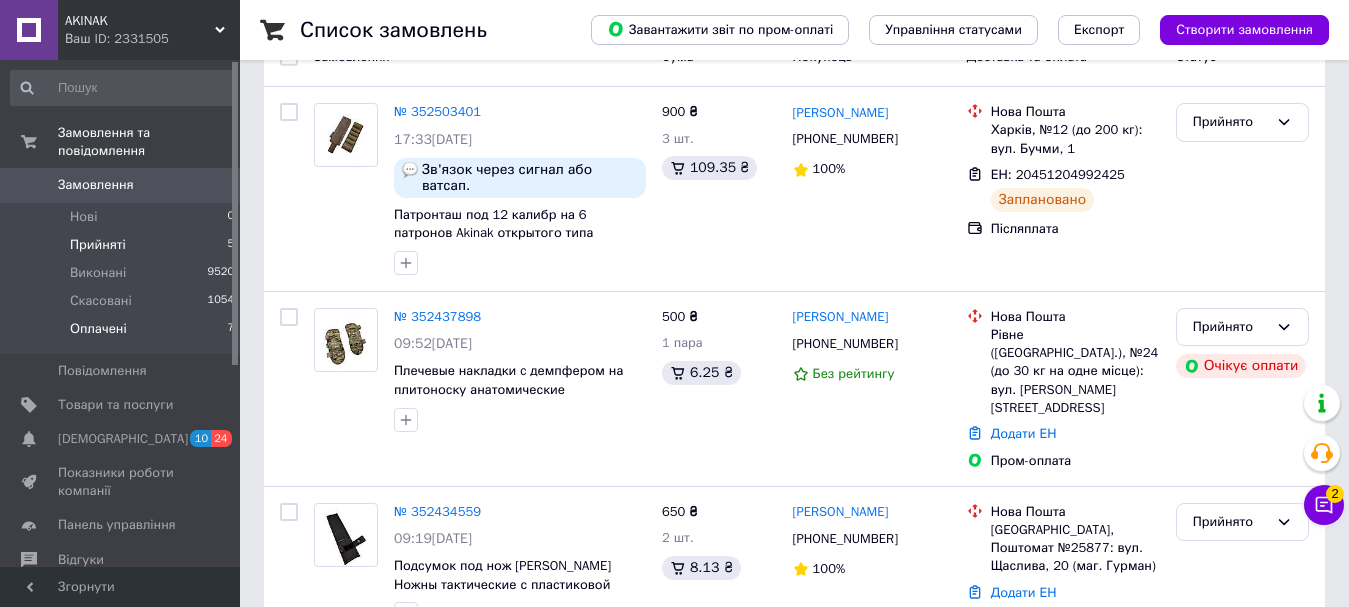 click on "Оплачені 7" at bounding box center (123, 334) 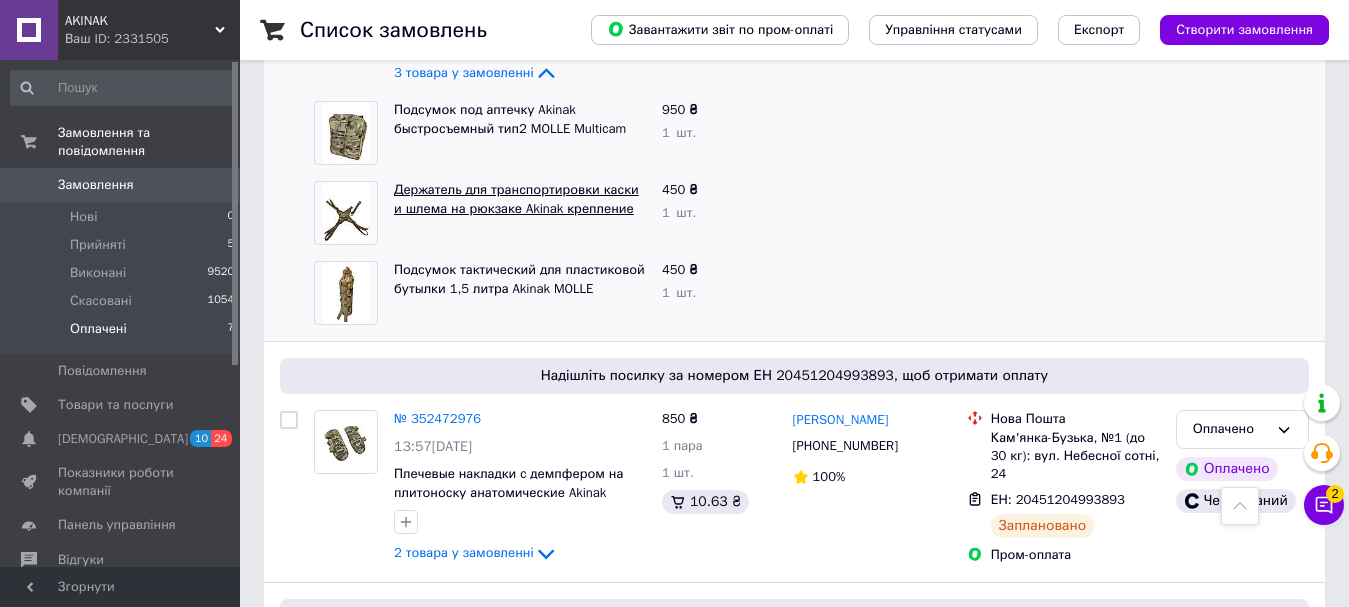 scroll, scrollTop: 500, scrollLeft: 0, axis: vertical 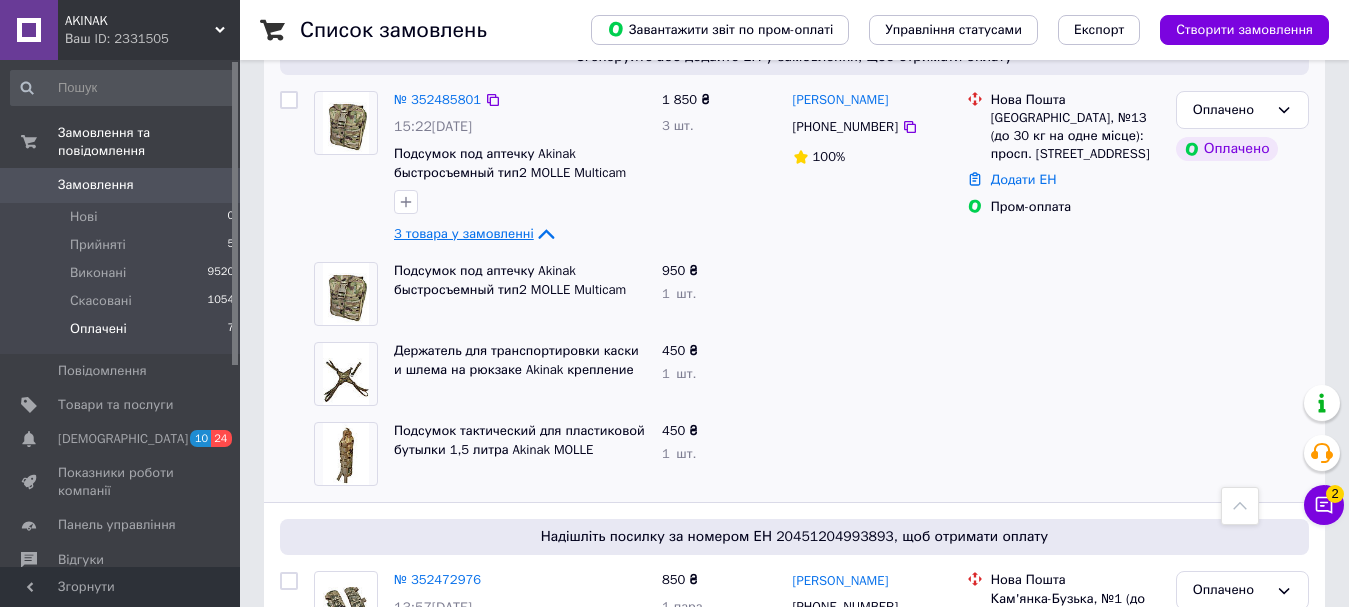 click on "3 товара у замовленні" at bounding box center [464, 233] 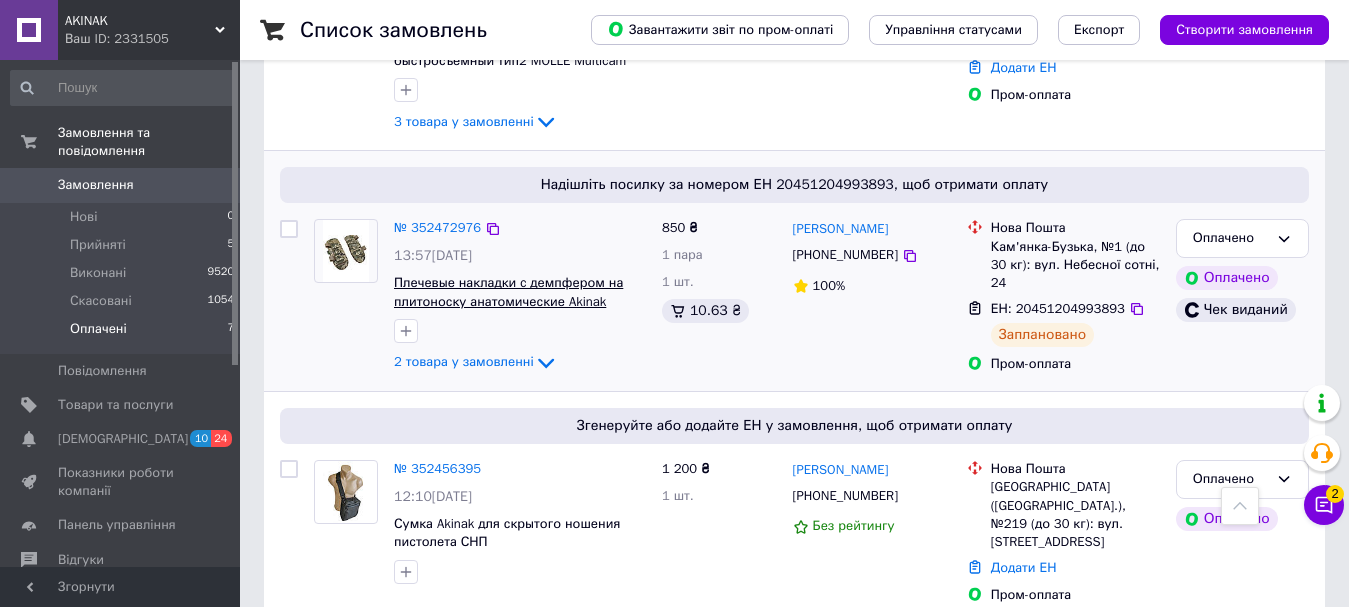 scroll, scrollTop: 700, scrollLeft: 0, axis: vertical 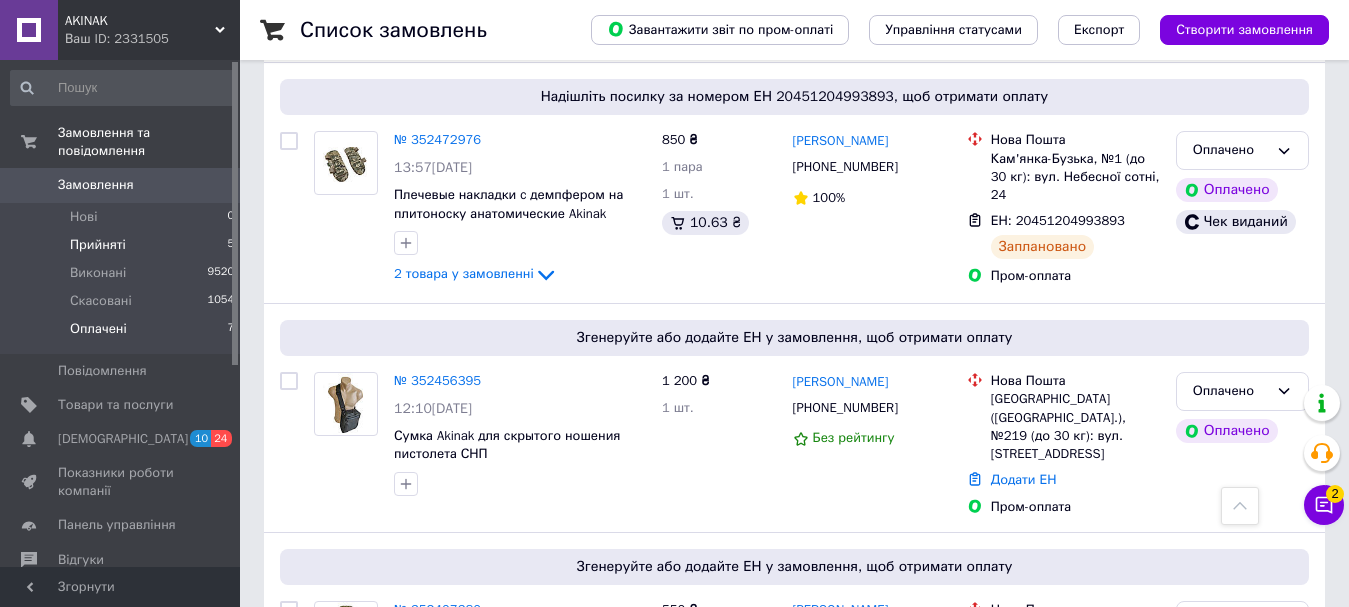 click on "Прийняті 5" at bounding box center (123, 245) 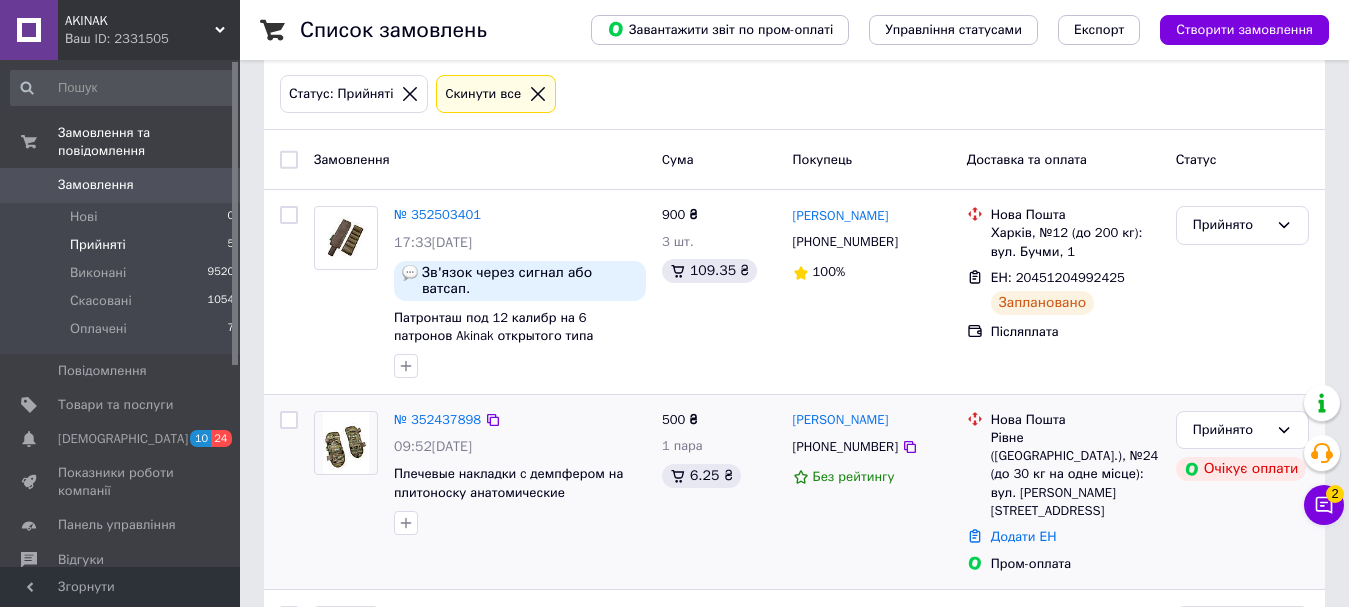 scroll, scrollTop: 200, scrollLeft: 0, axis: vertical 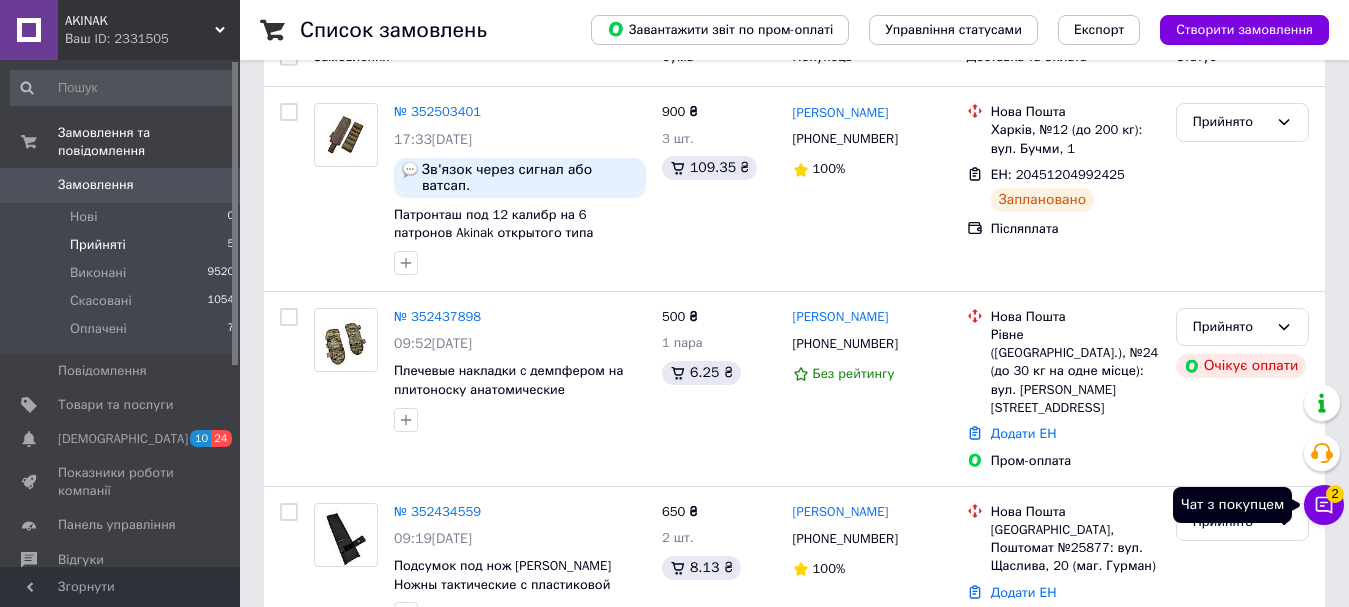 click on "2" at bounding box center (1335, 494) 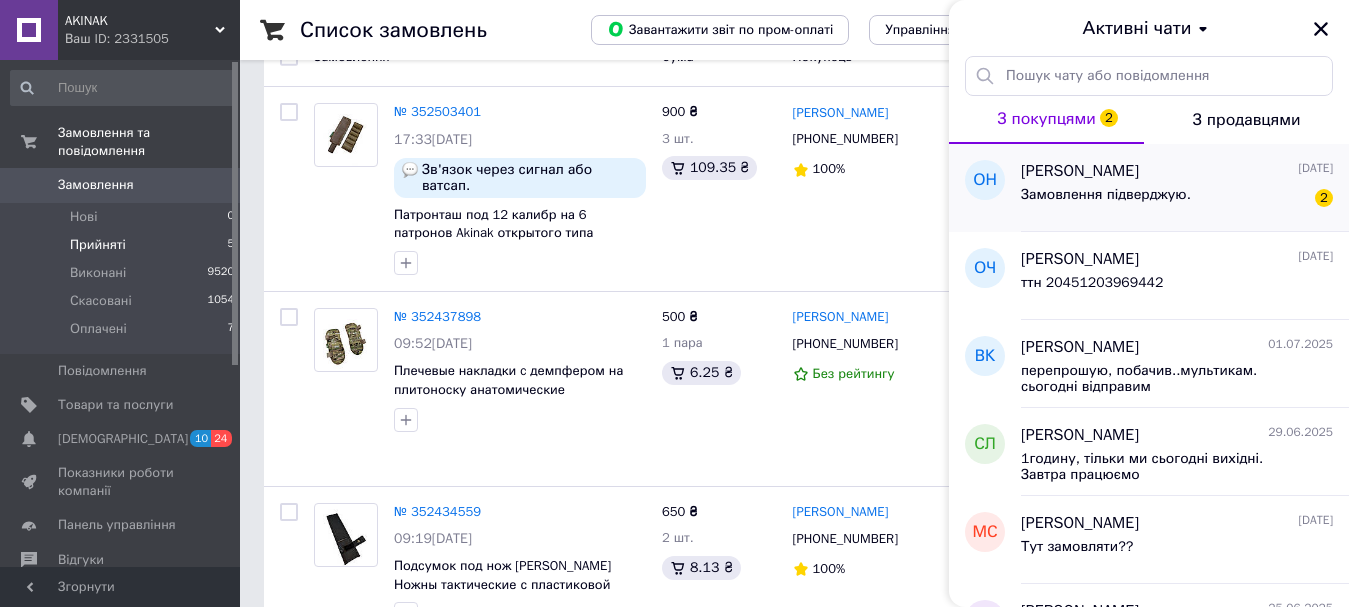 click on "Замовлення підверджую." at bounding box center (1106, 201) 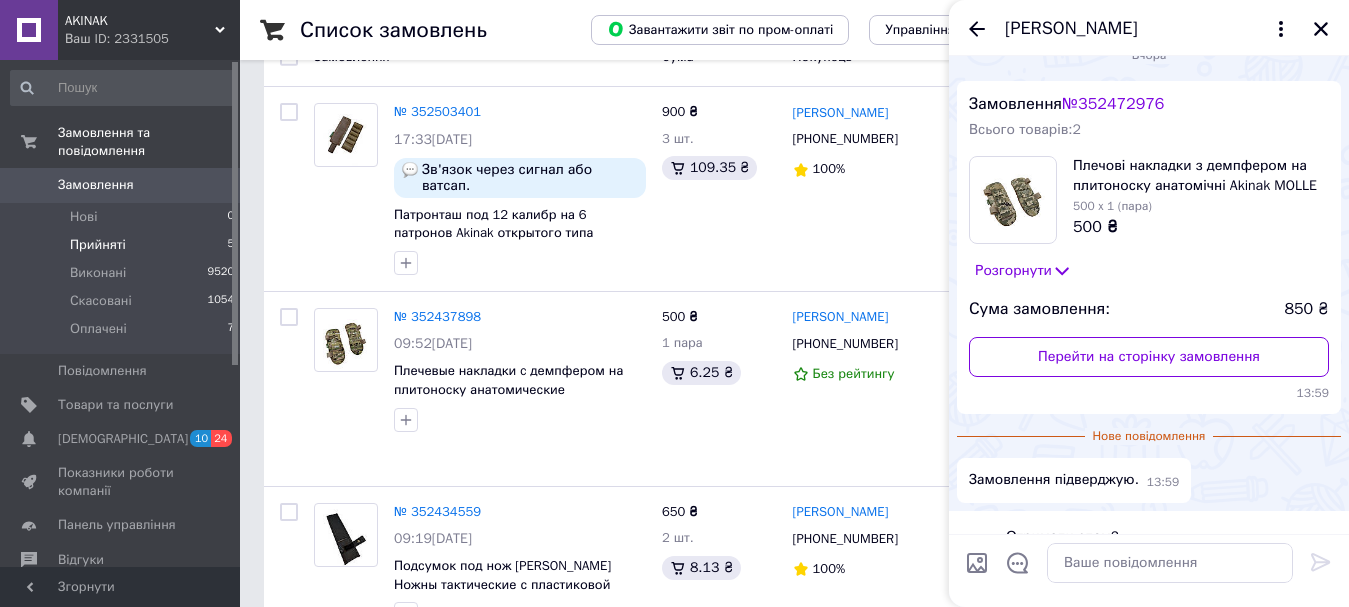 scroll, scrollTop: 0, scrollLeft: 0, axis: both 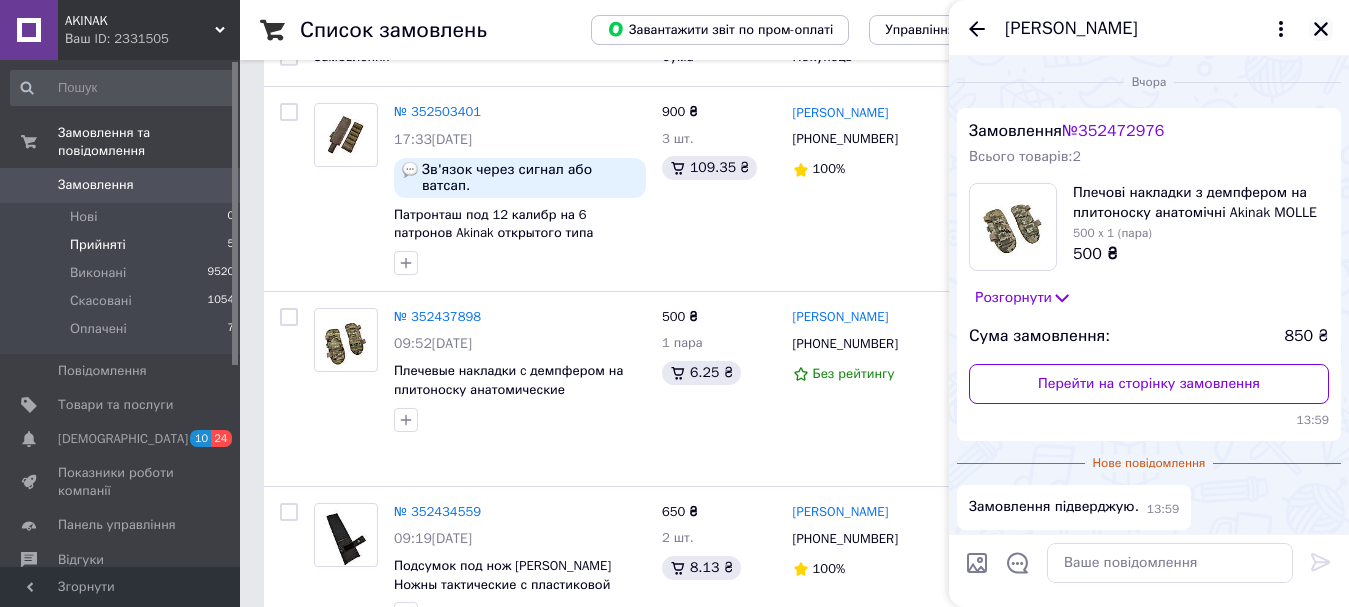 click 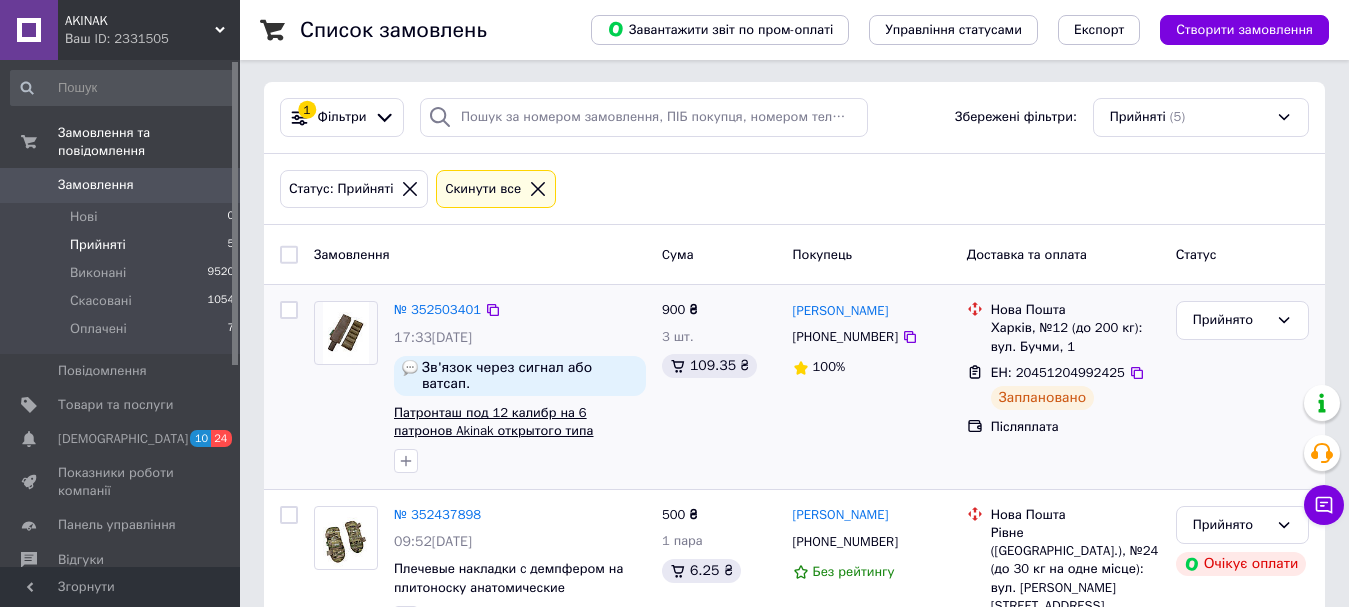scroll, scrollTop: 0, scrollLeft: 0, axis: both 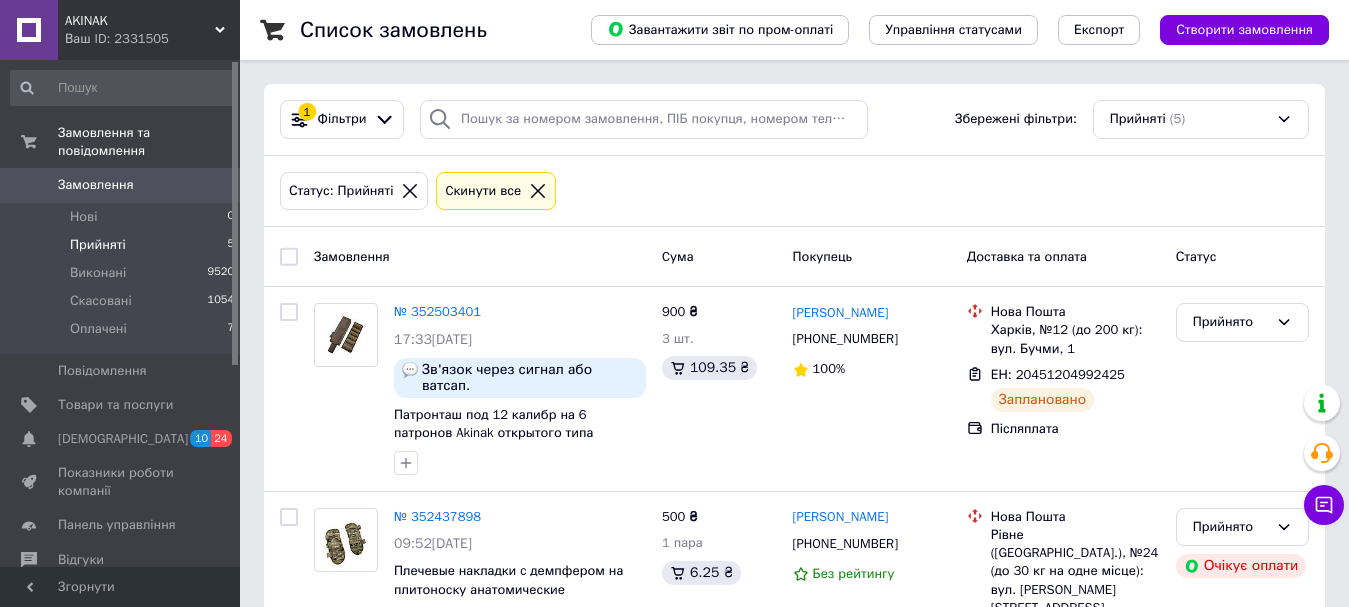 click on "Прийняті 5" at bounding box center [123, 245] 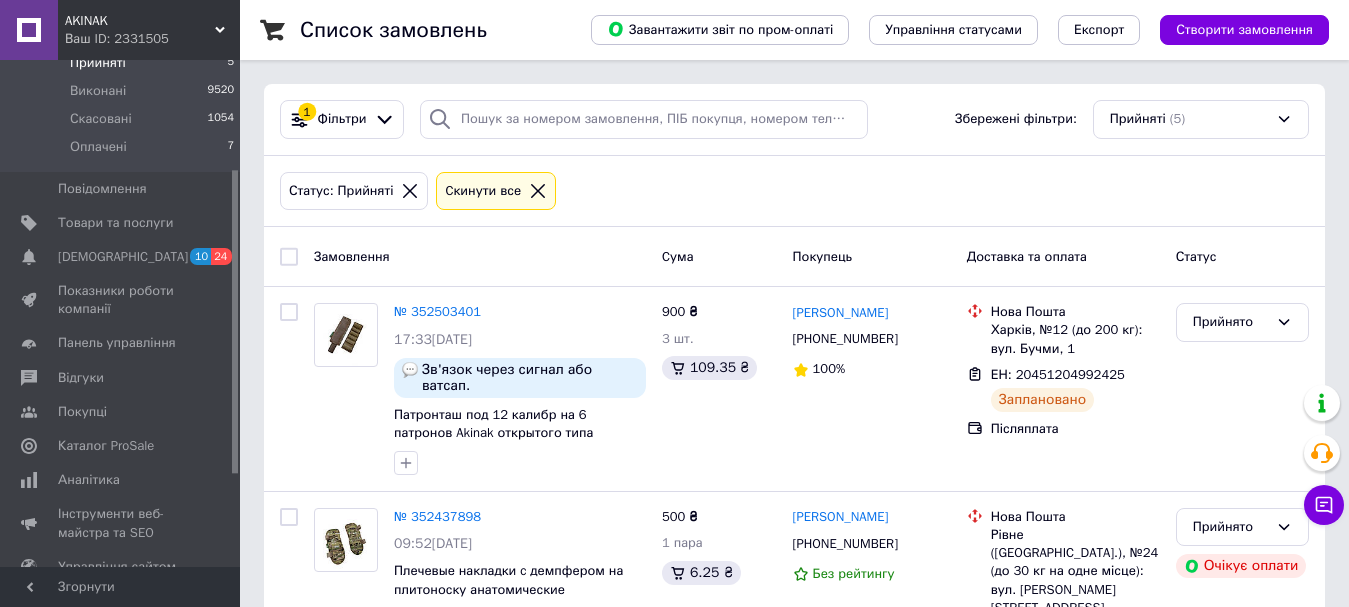 scroll, scrollTop: 336, scrollLeft: 0, axis: vertical 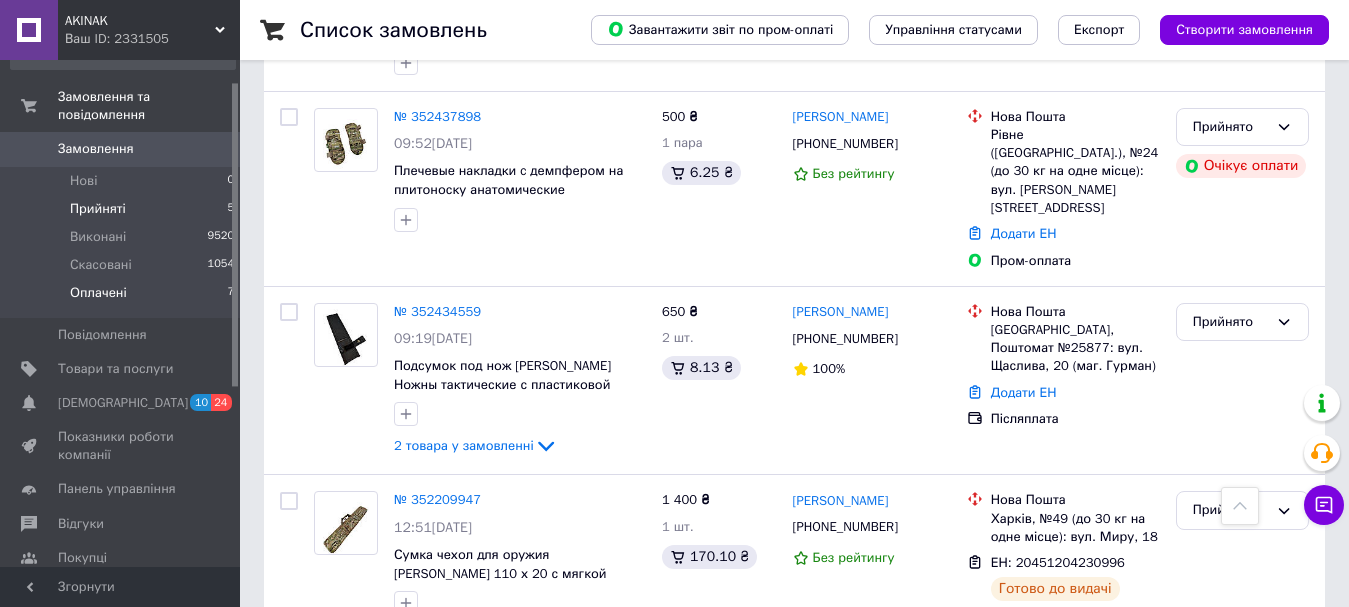 click on "Оплачені 7" at bounding box center (123, 298) 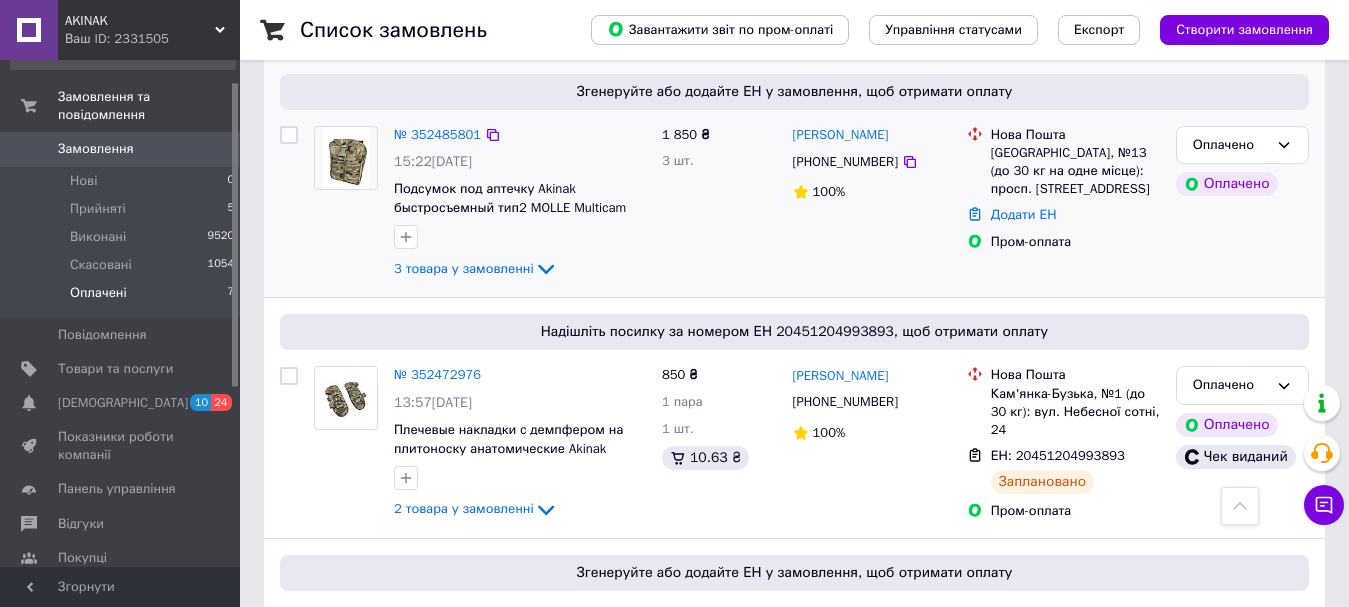 scroll, scrollTop: 500, scrollLeft: 0, axis: vertical 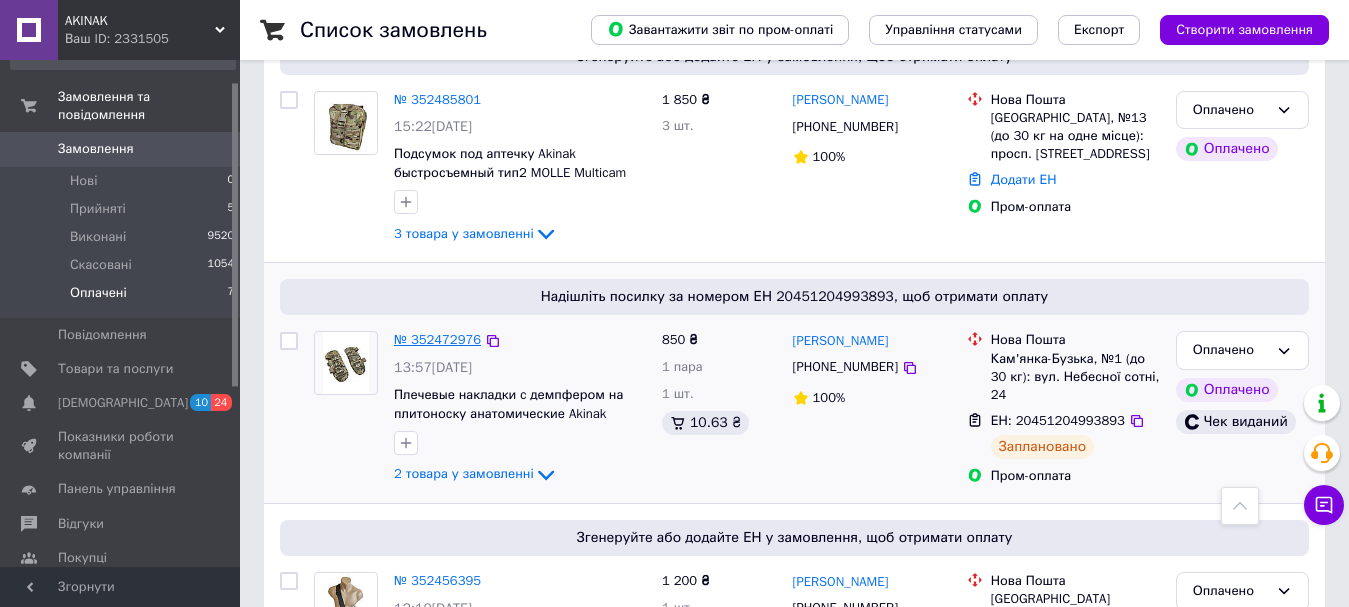 click on "№ 352472976" at bounding box center [437, 339] 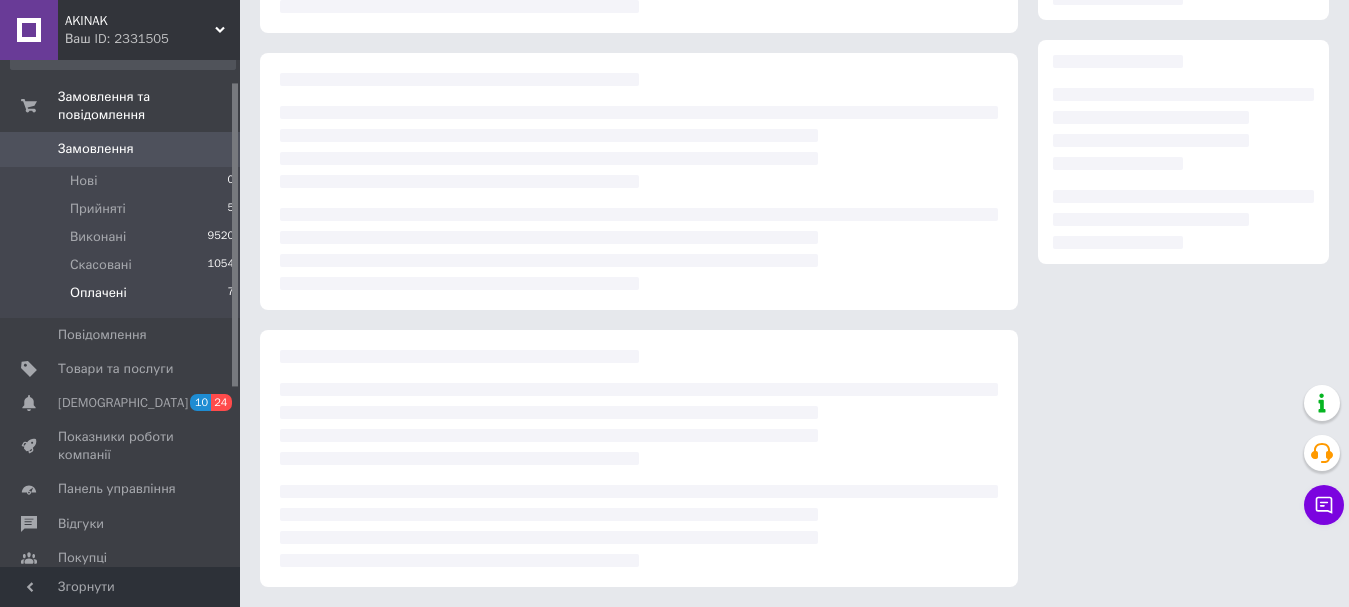 scroll, scrollTop: 500, scrollLeft: 0, axis: vertical 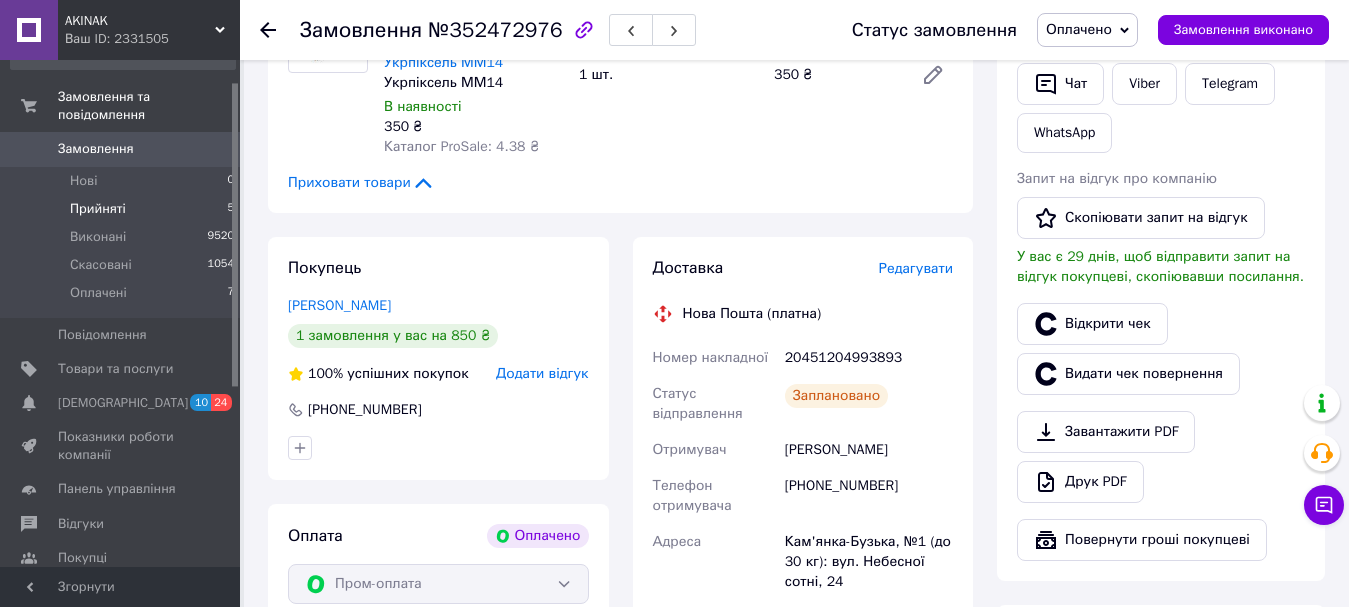 click on "Прийняті 5" at bounding box center (123, 209) 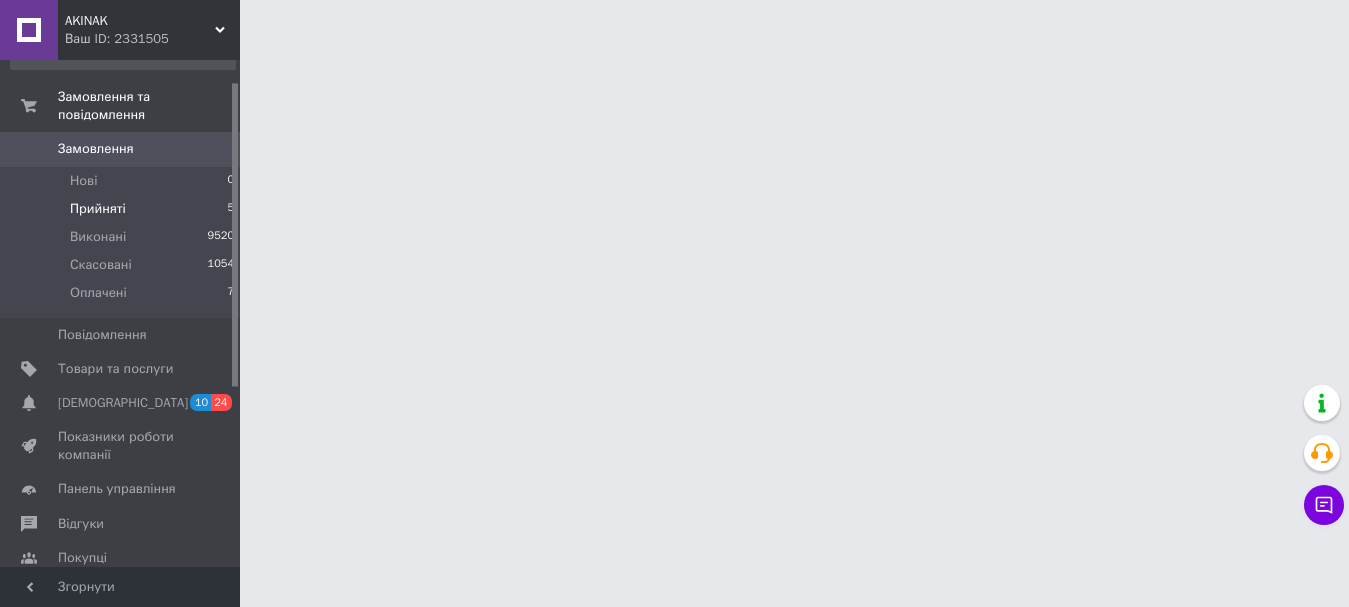 scroll, scrollTop: 0, scrollLeft: 0, axis: both 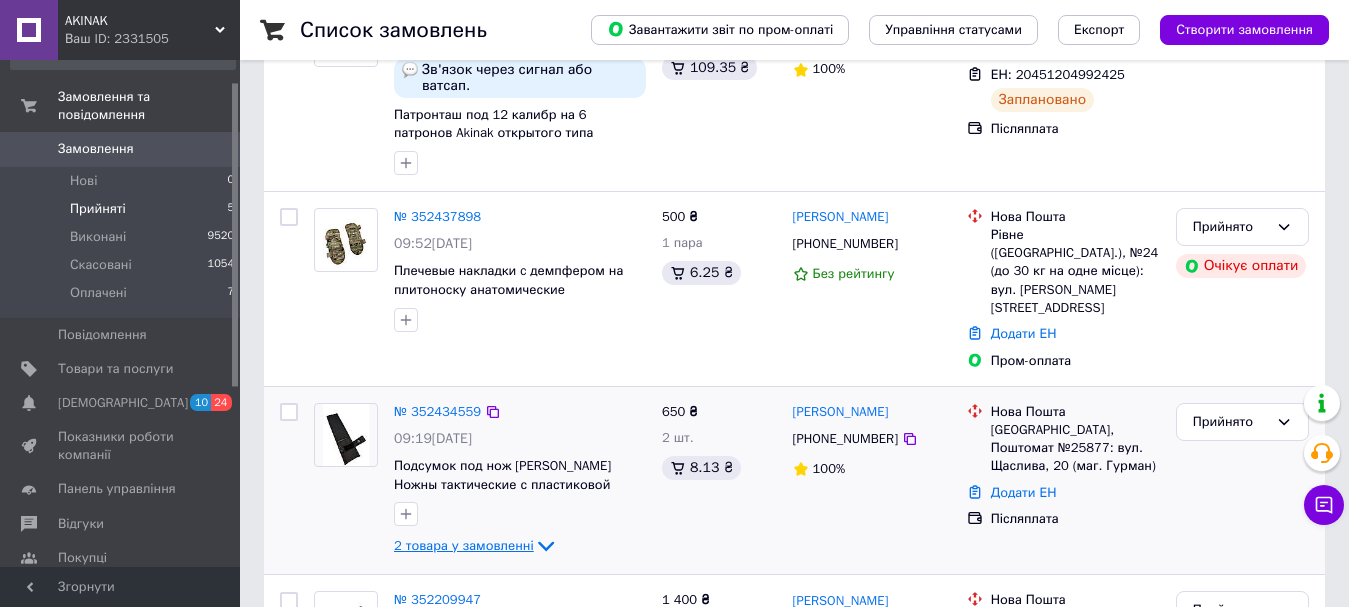 click on "2 товара у замовленні" at bounding box center [464, 545] 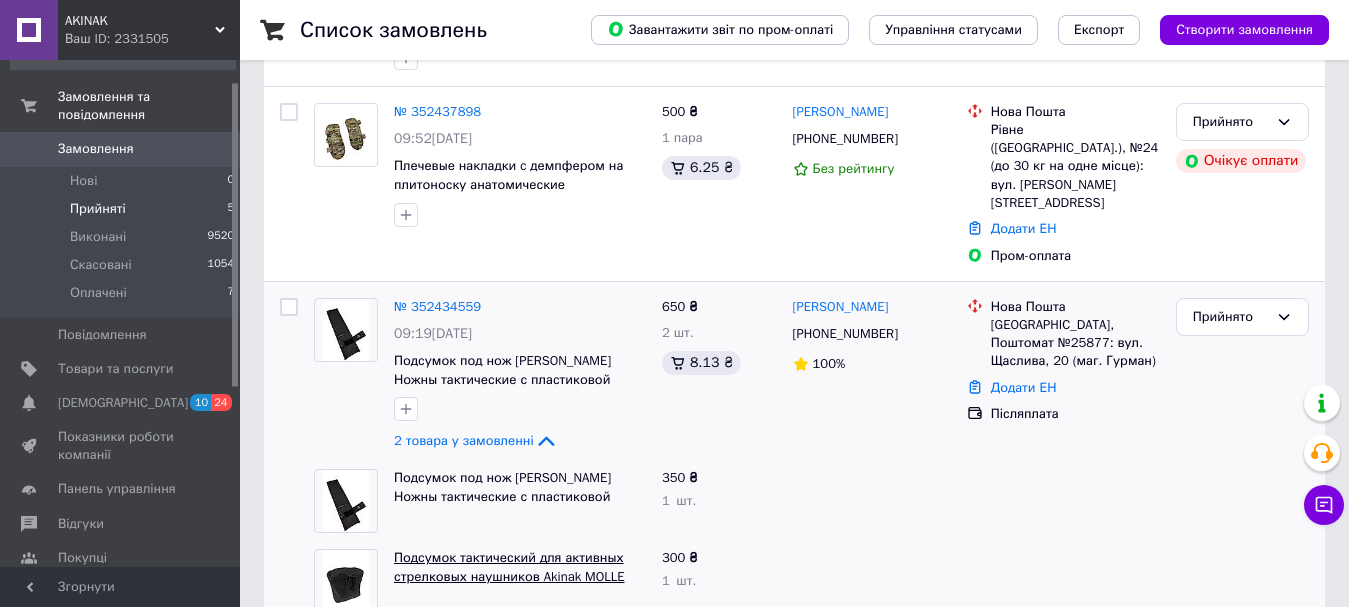 scroll, scrollTop: 500, scrollLeft: 0, axis: vertical 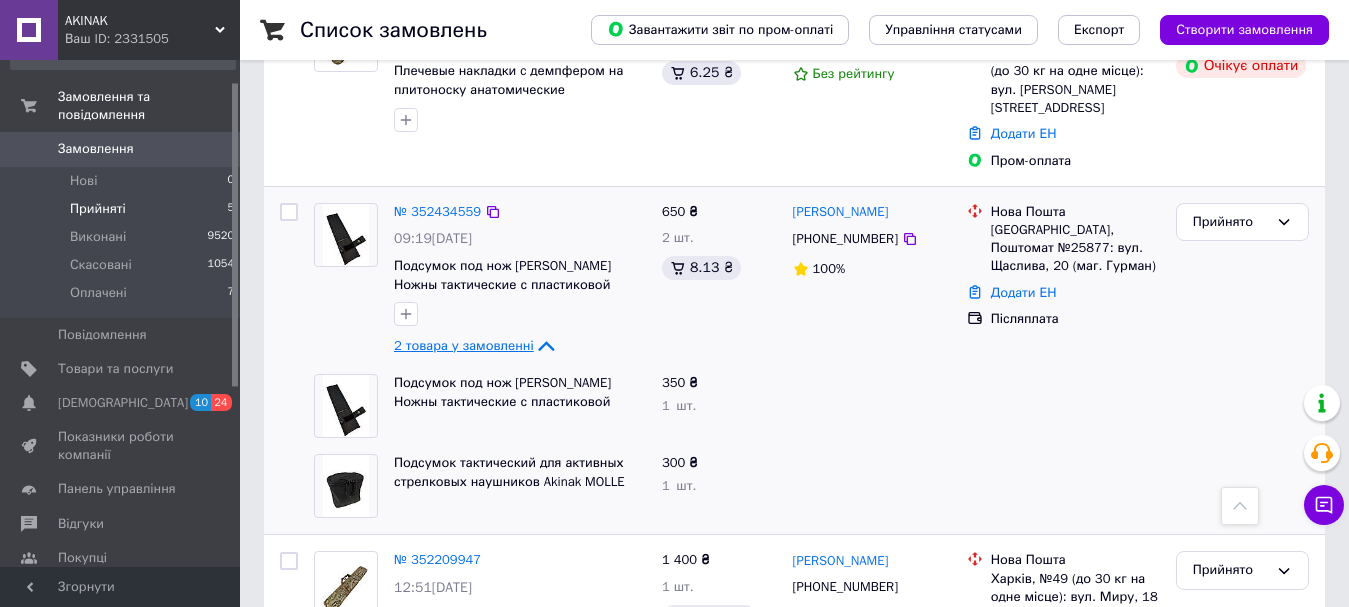 click on "2 товара у замовленні" at bounding box center (464, 345) 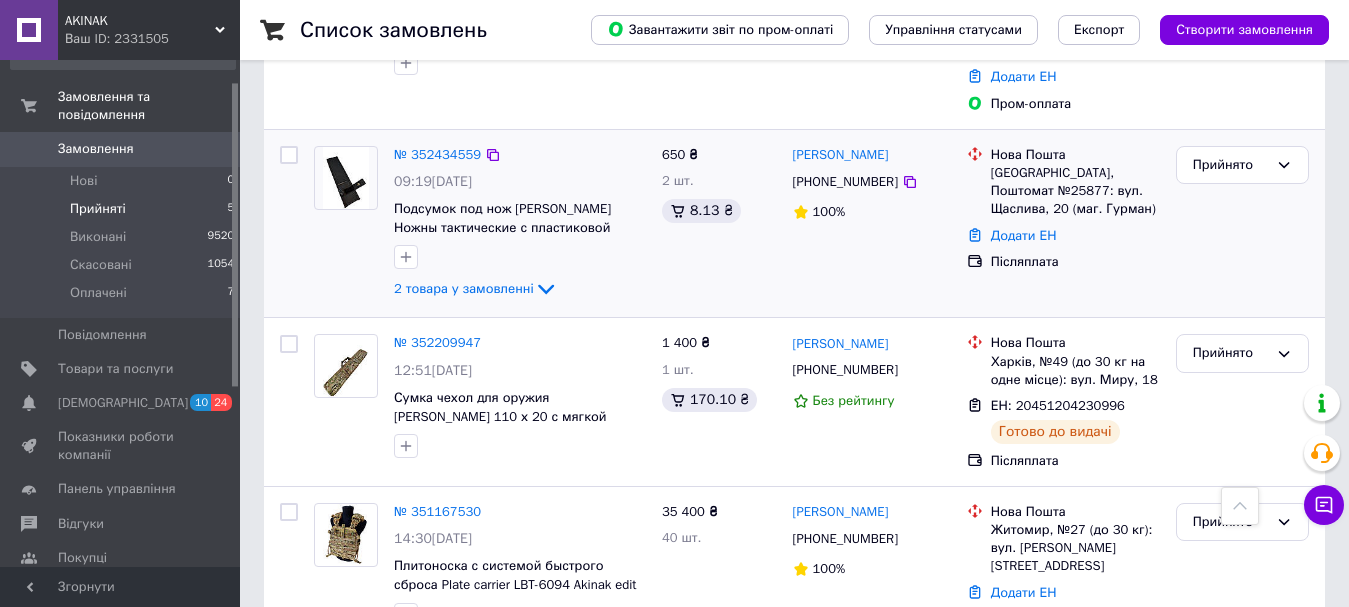 scroll, scrollTop: 614, scrollLeft: 0, axis: vertical 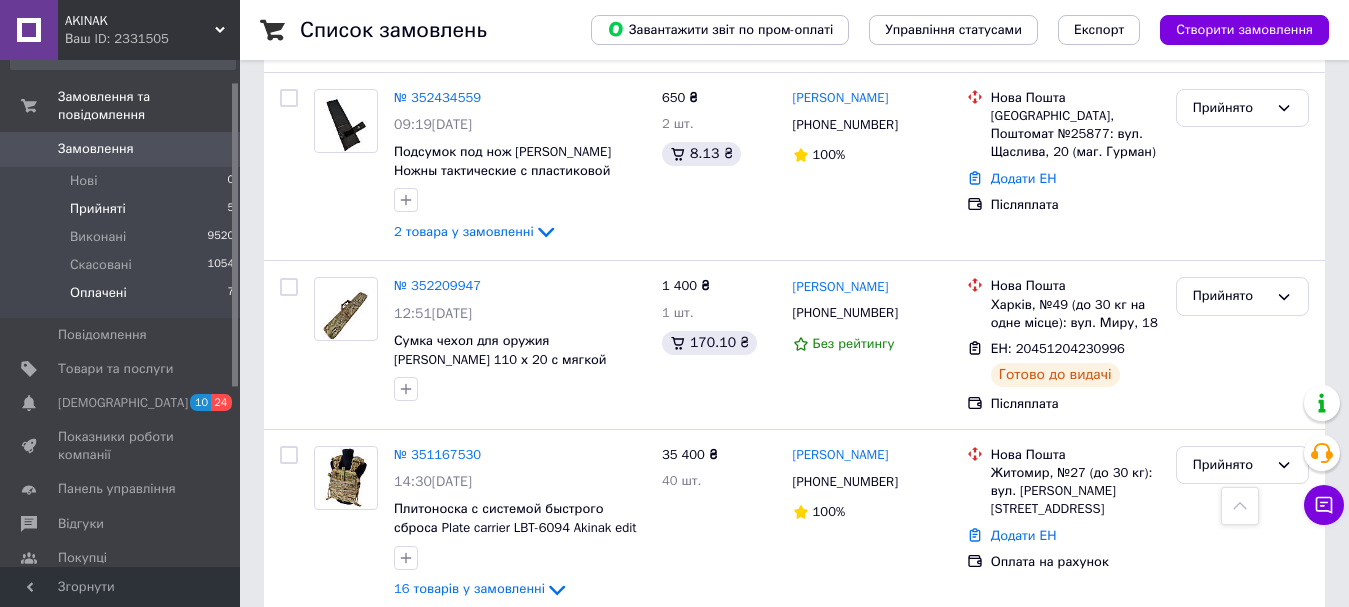 click on "Оплачені 7" at bounding box center (123, 298) 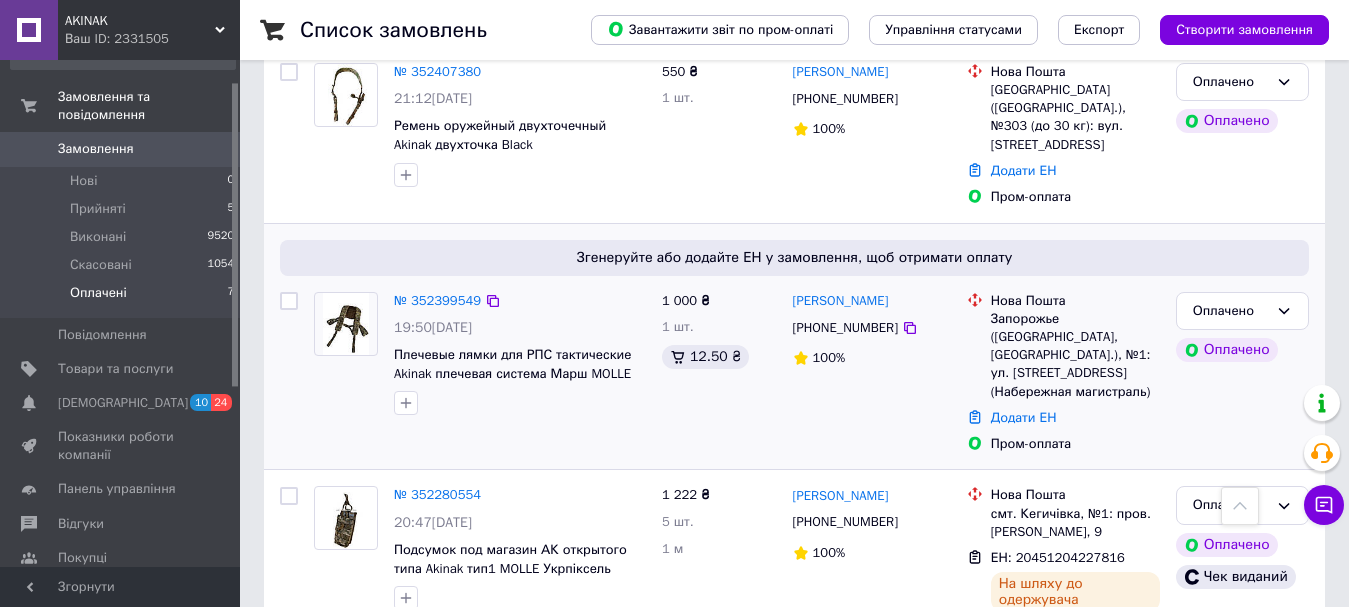 scroll, scrollTop: 1259, scrollLeft: 0, axis: vertical 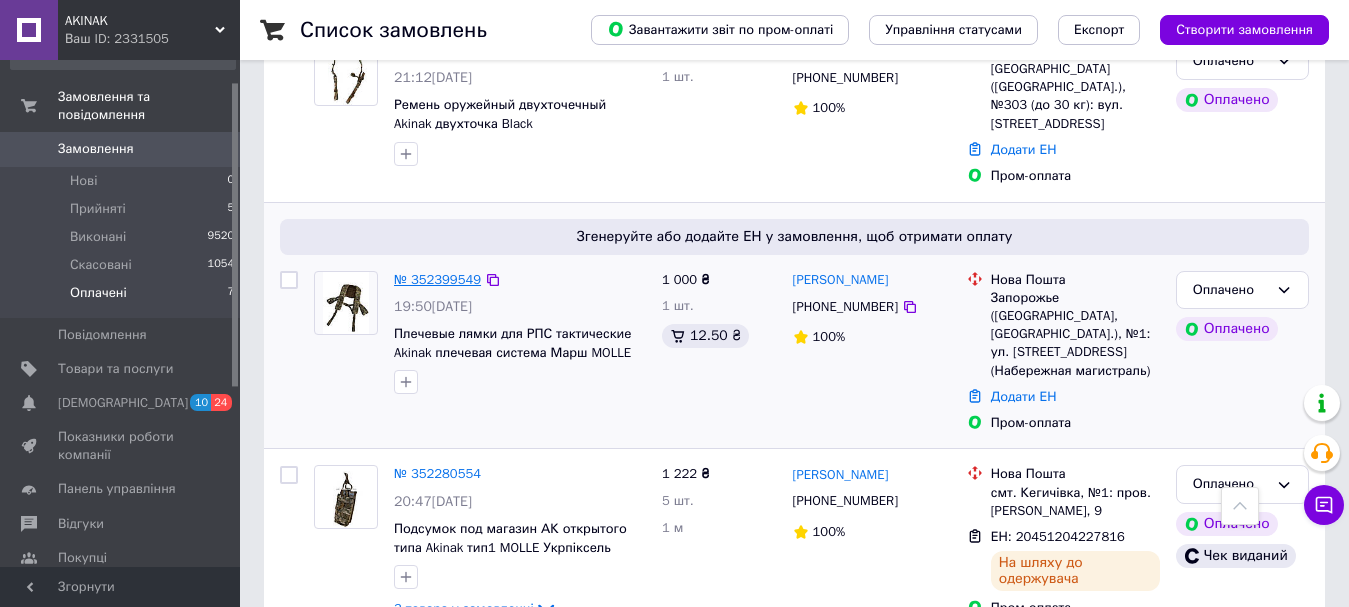 click on "№ 352399549" at bounding box center [437, 279] 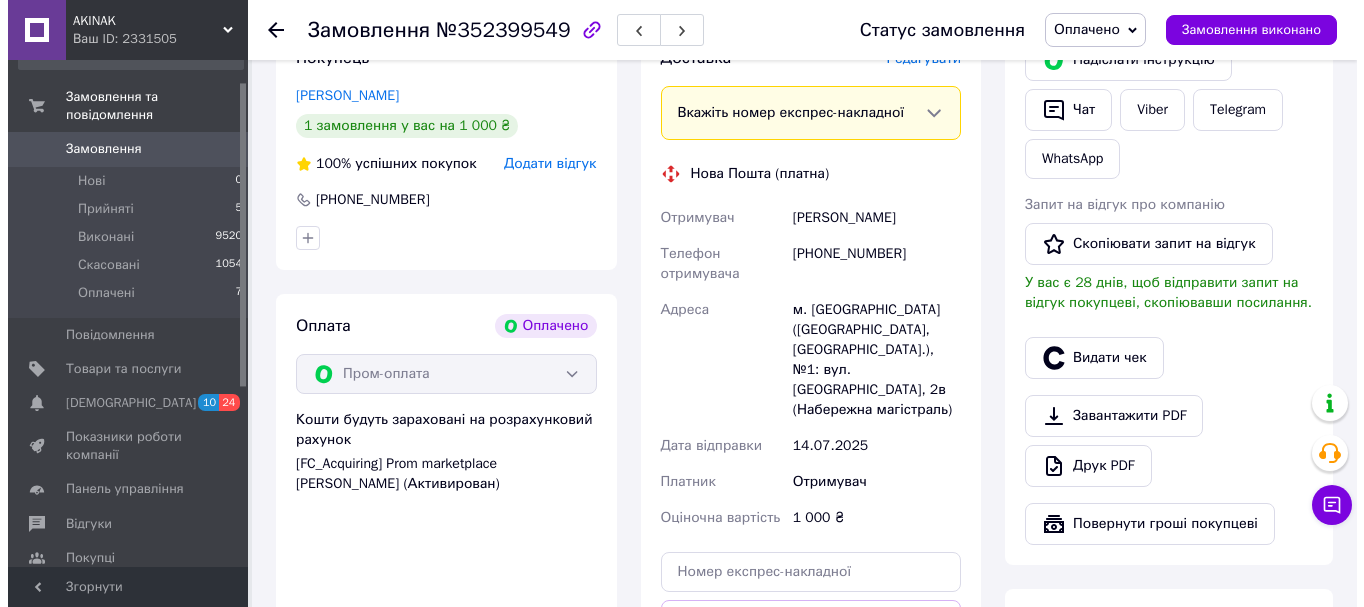 scroll, scrollTop: 320, scrollLeft: 0, axis: vertical 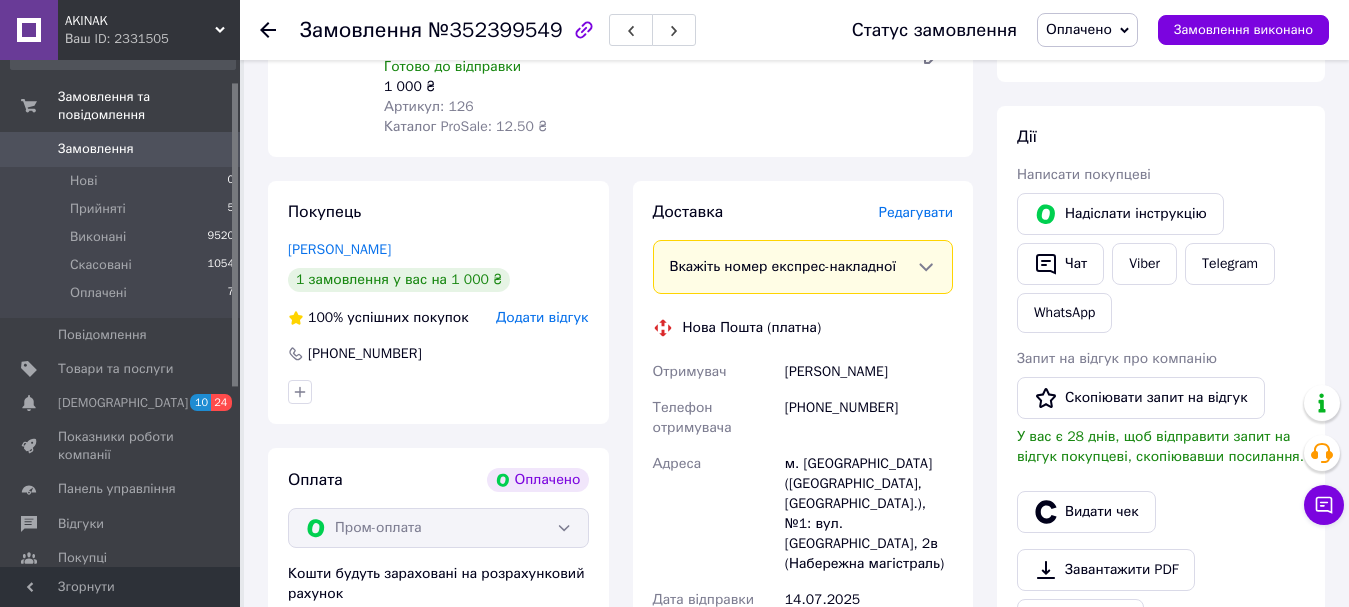 click on "Редагувати" at bounding box center [916, 212] 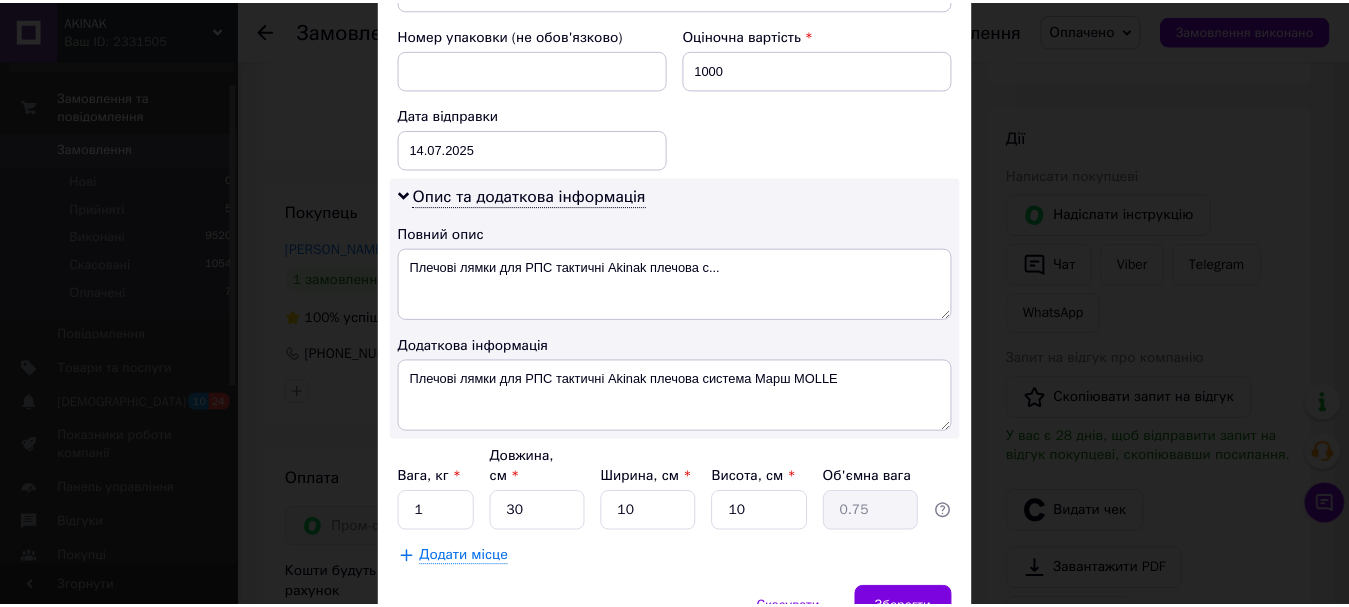 scroll, scrollTop: 965, scrollLeft: 0, axis: vertical 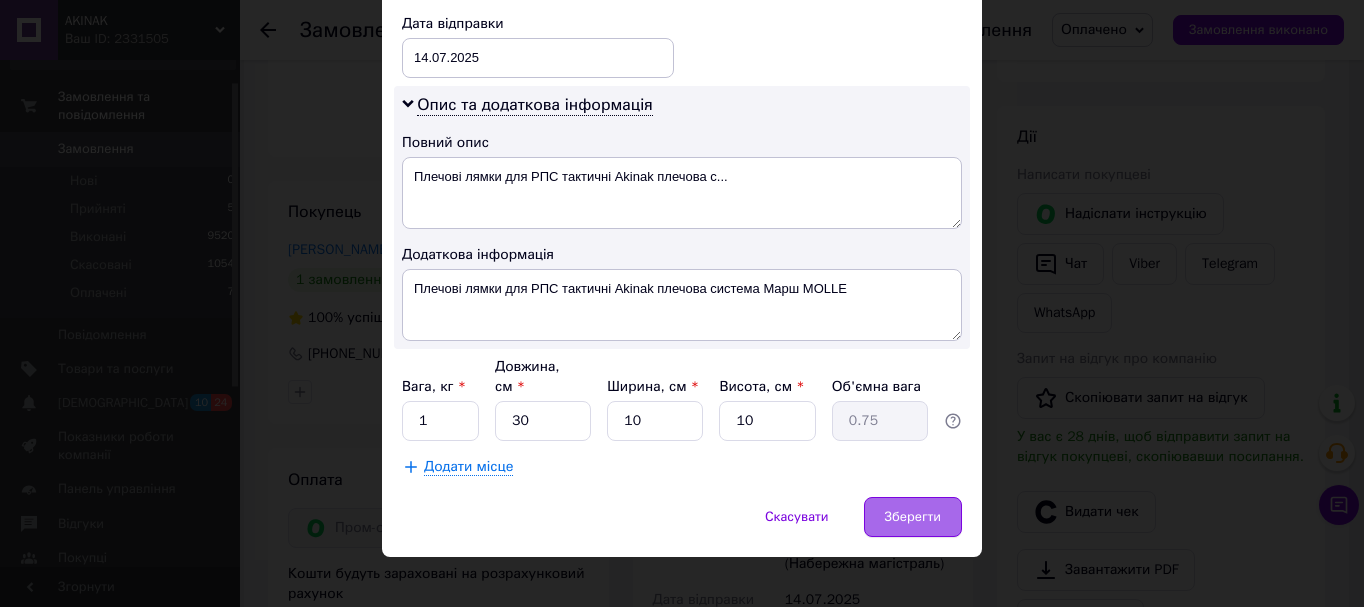click on "Зберегти" at bounding box center (913, 517) 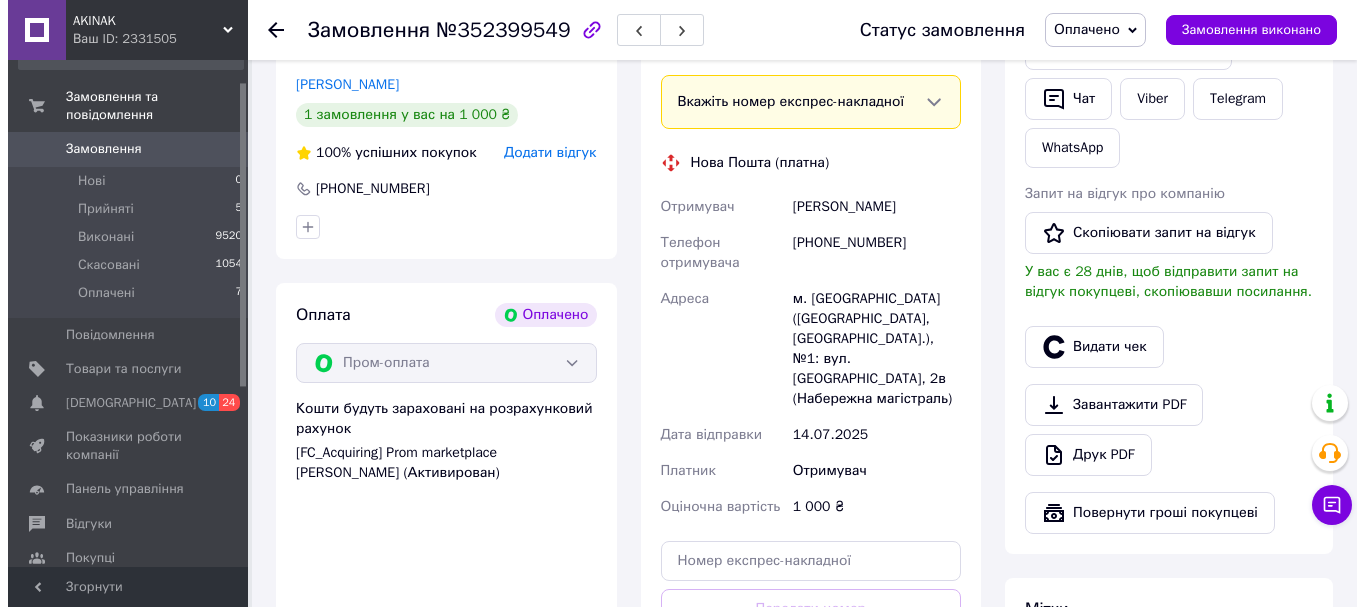 scroll, scrollTop: 300, scrollLeft: 0, axis: vertical 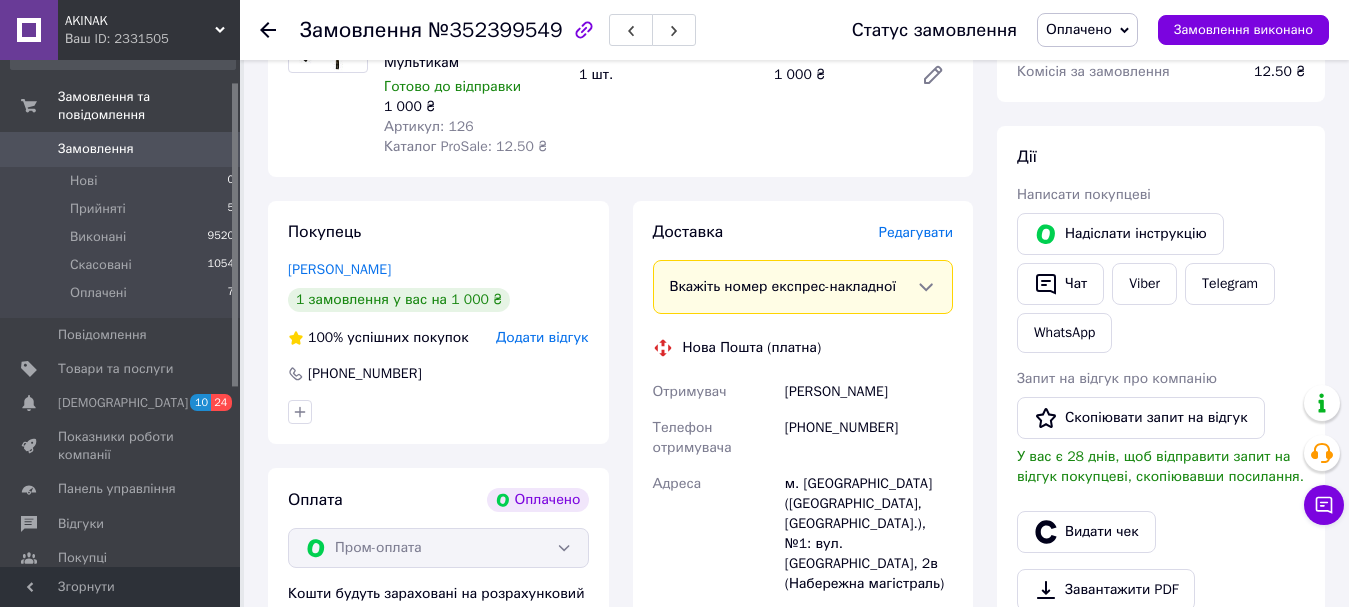 click on "Редагувати" at bounding box center (916, 232) 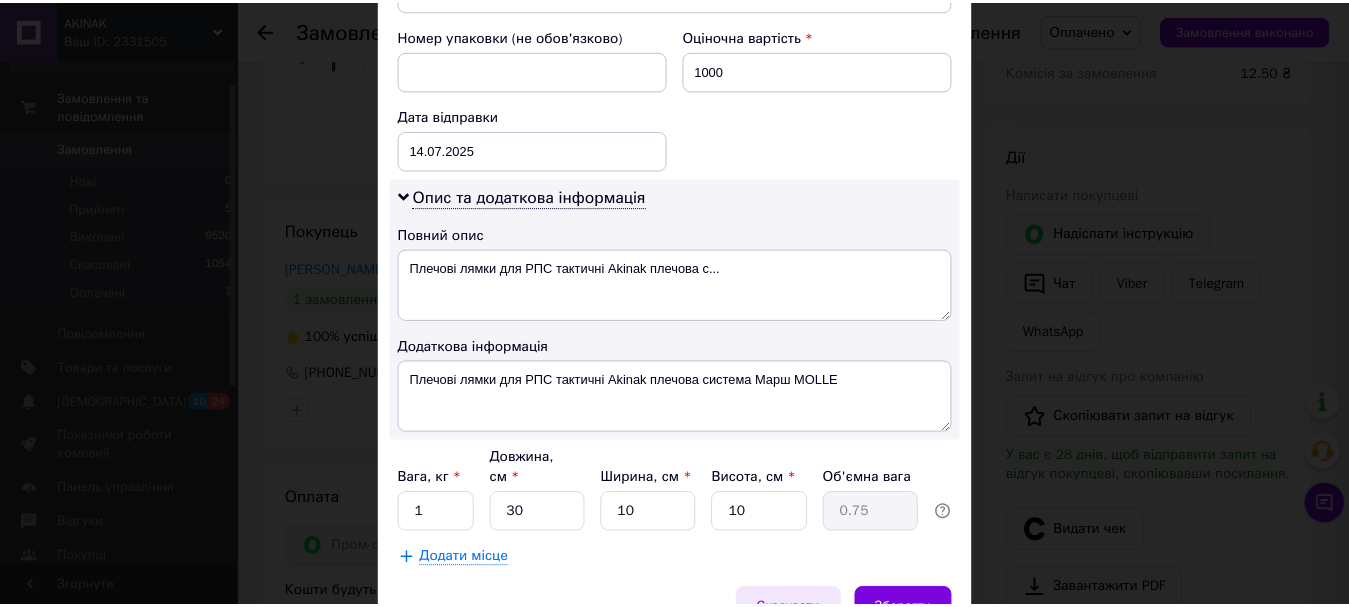 scroll, scrollTop: 965, scrollLeft: 0, axis: vertical 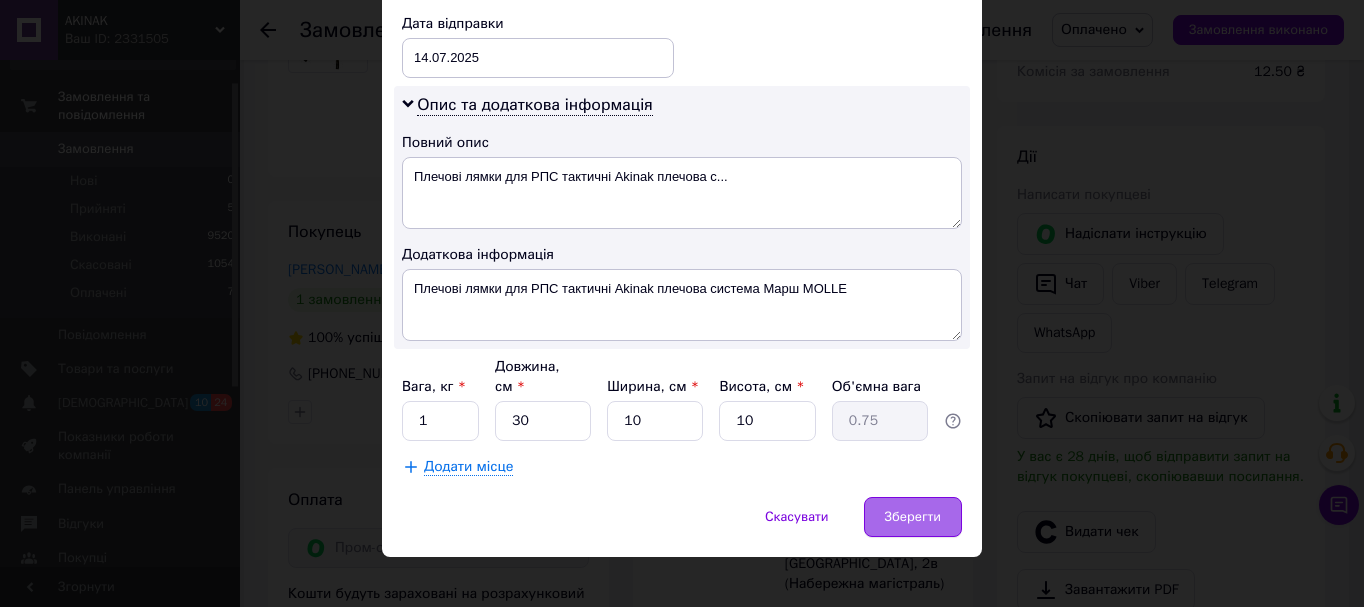 click on "Зберегти" at bounding box center [913, 517] 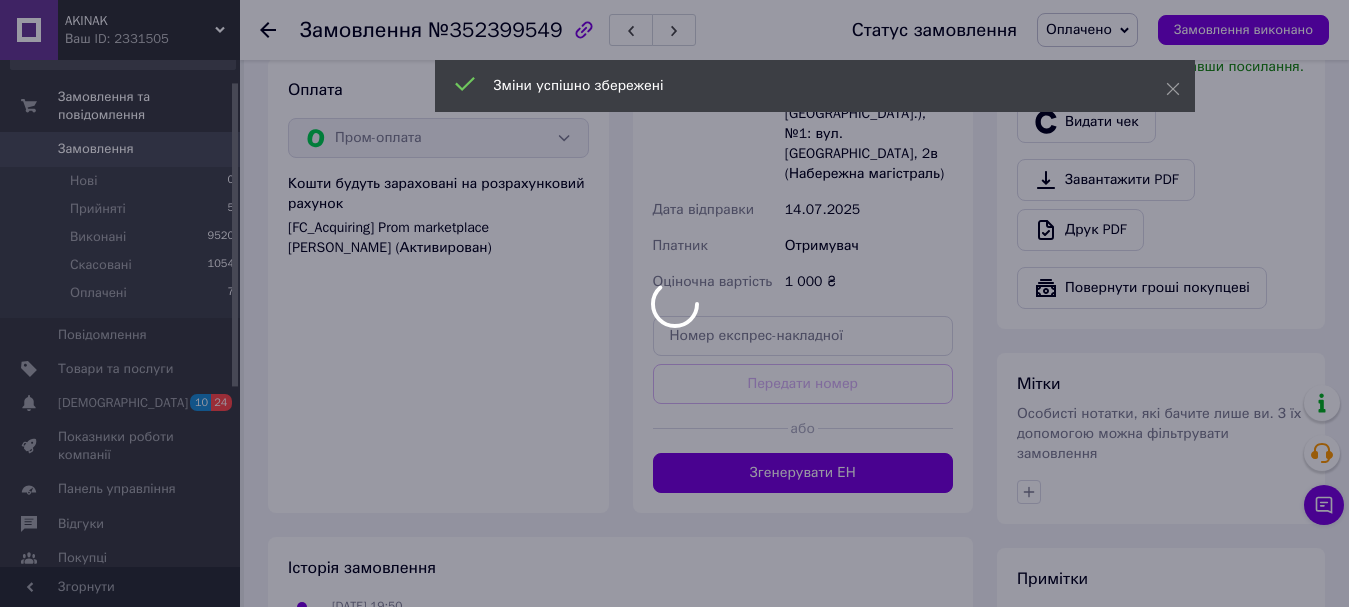 scroll, scrollTop: 800, scrollLeft: 0, axis: vertical 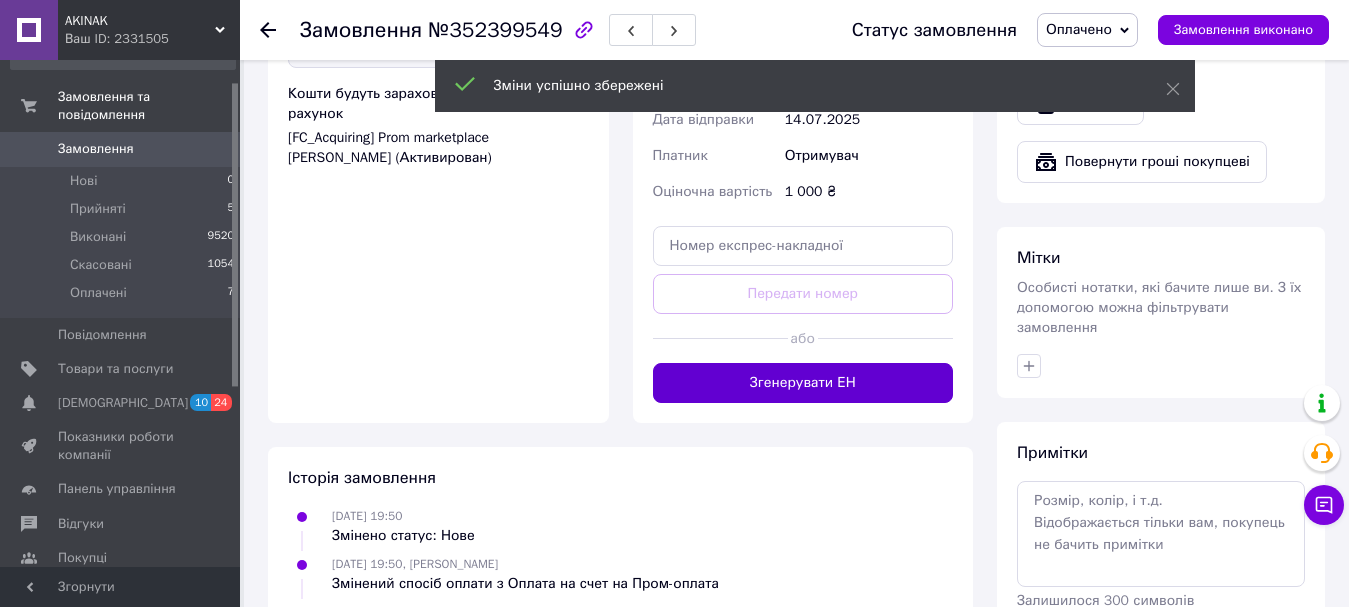 click on "Згенерувати ЕН" at bounding box center (803, 383) 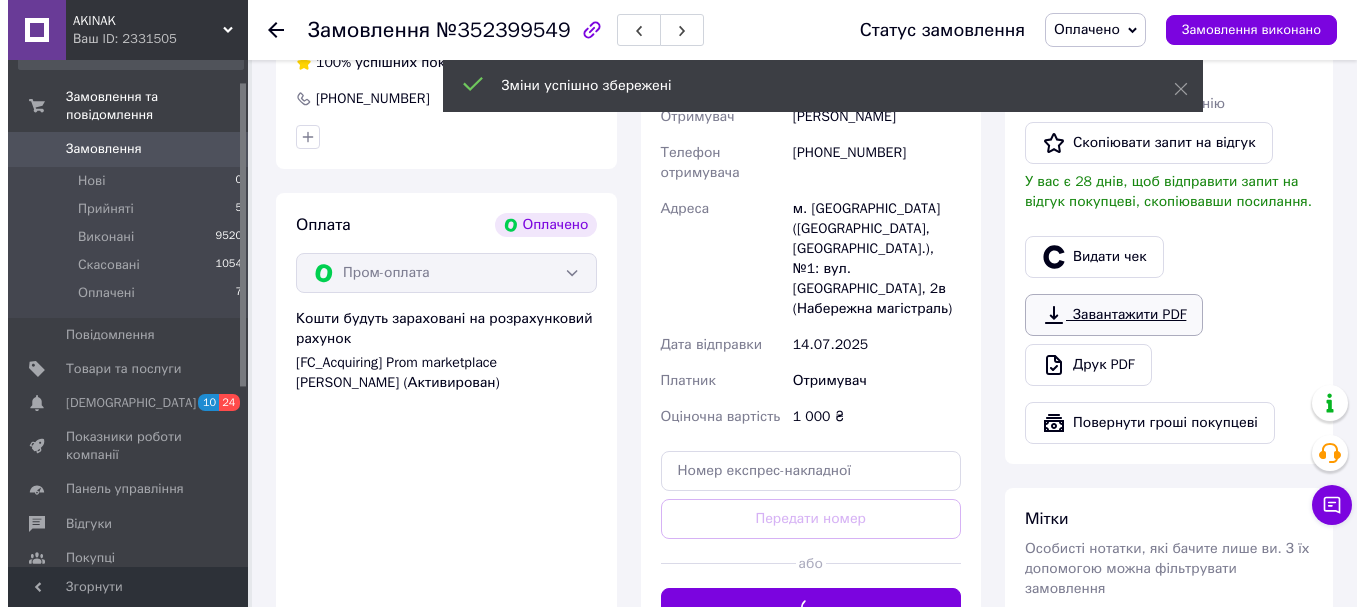 scroll, scrollTop: 500, scrollLeft: 0, axis: vertical 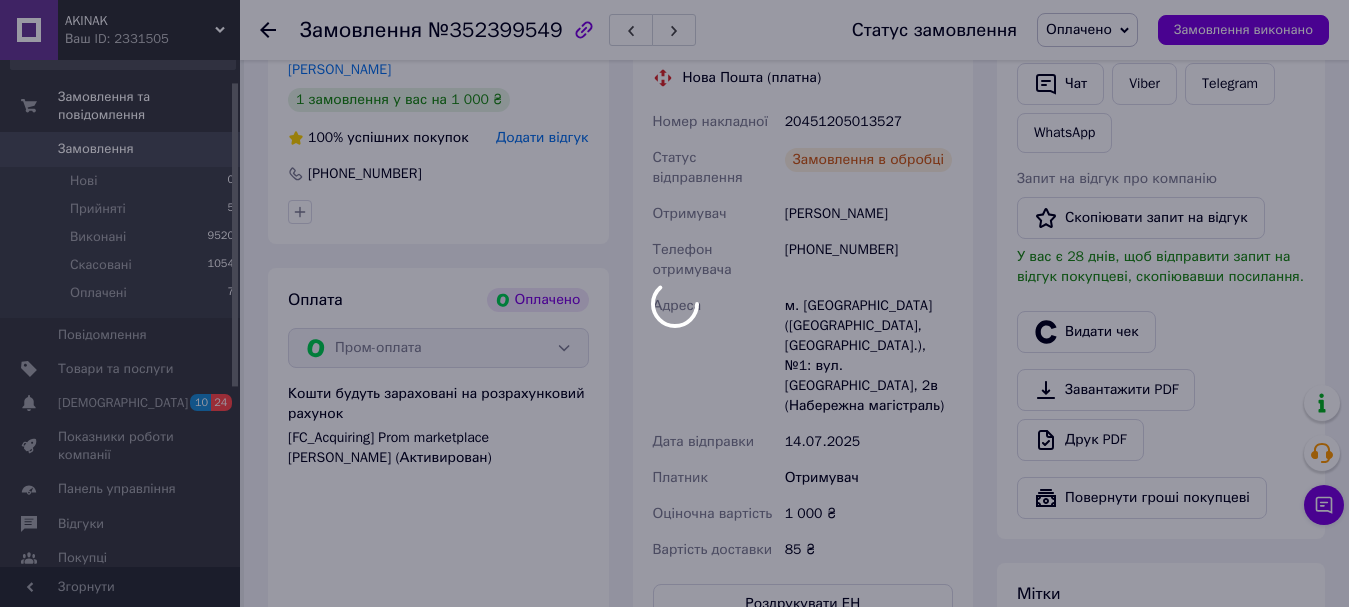 click at bounding box center [674, 303] 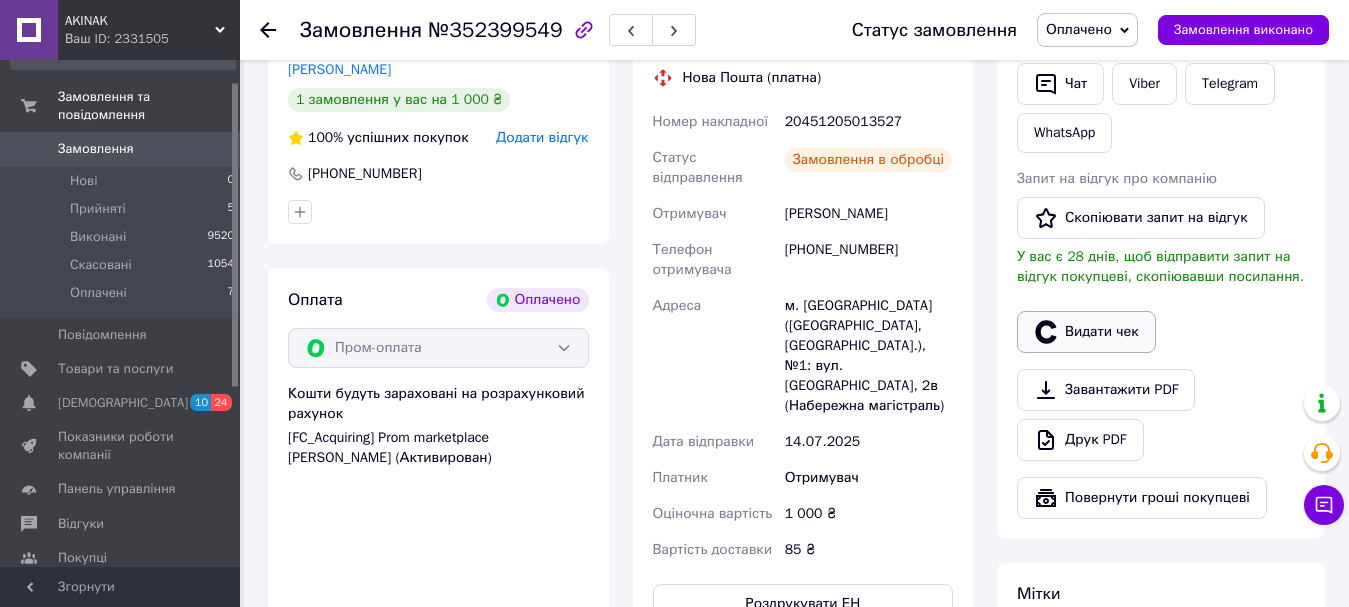 click on "Видати чек" at bounding box center [1086, 332] 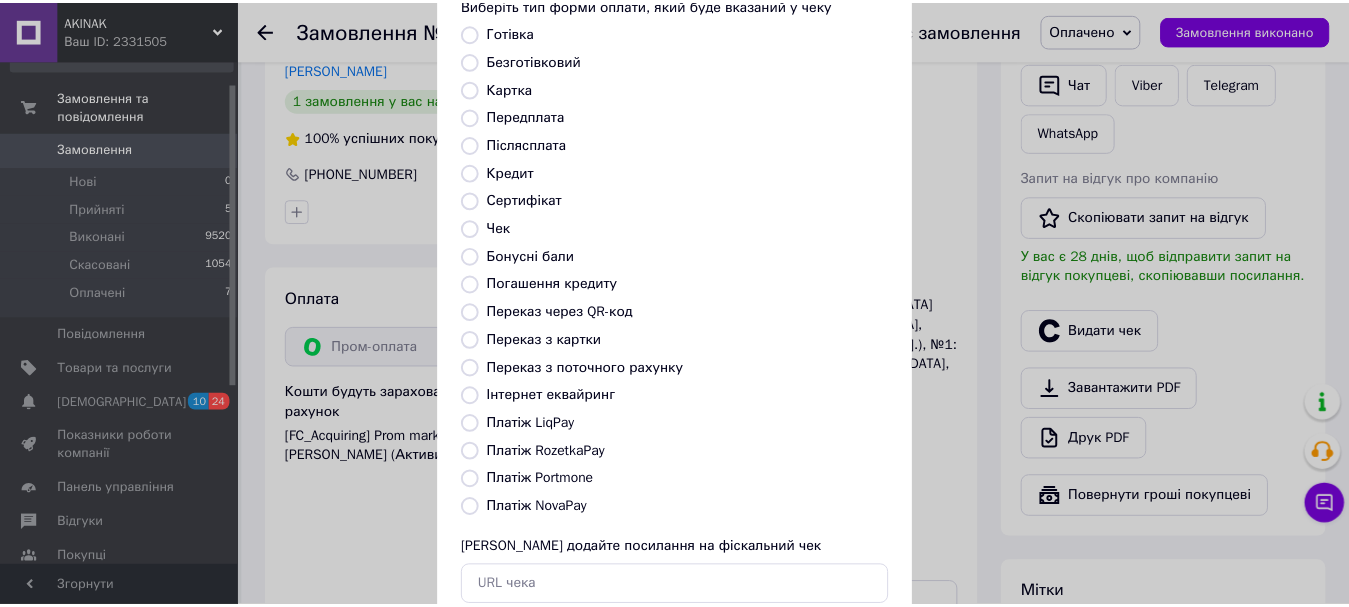 scroll, scrollTop: 200, scrollLeft: 0, axis: vertical 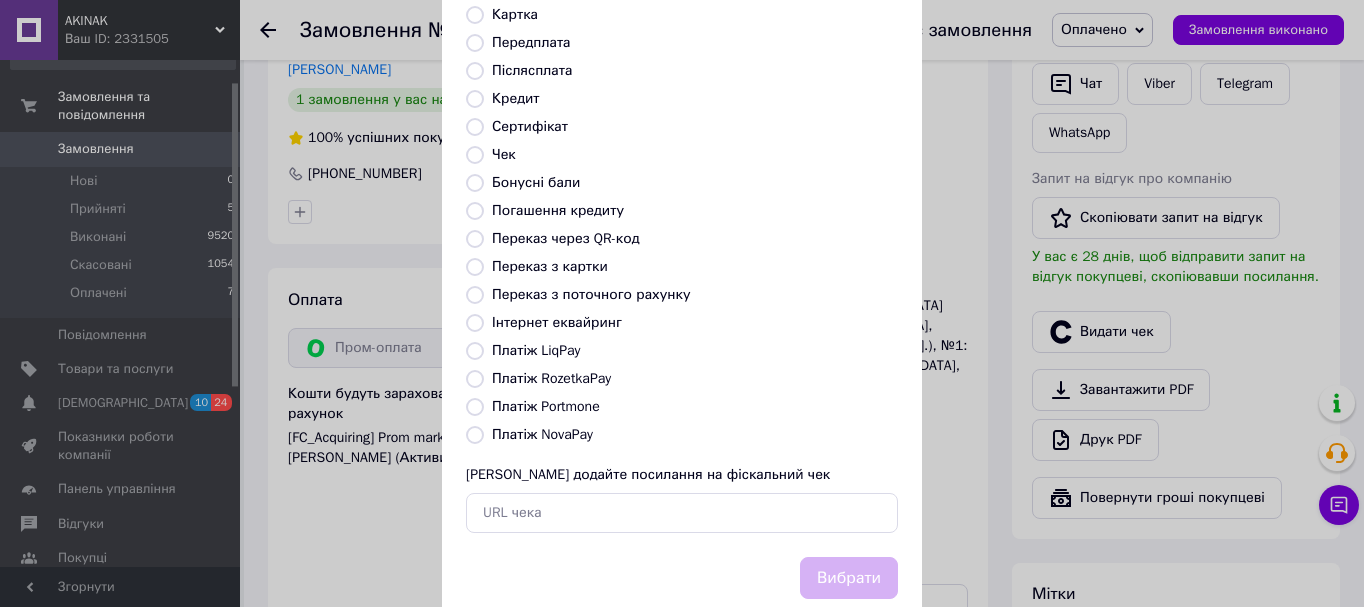 click on "Платіж RozetkaPay" at bounding box center (551, 378) 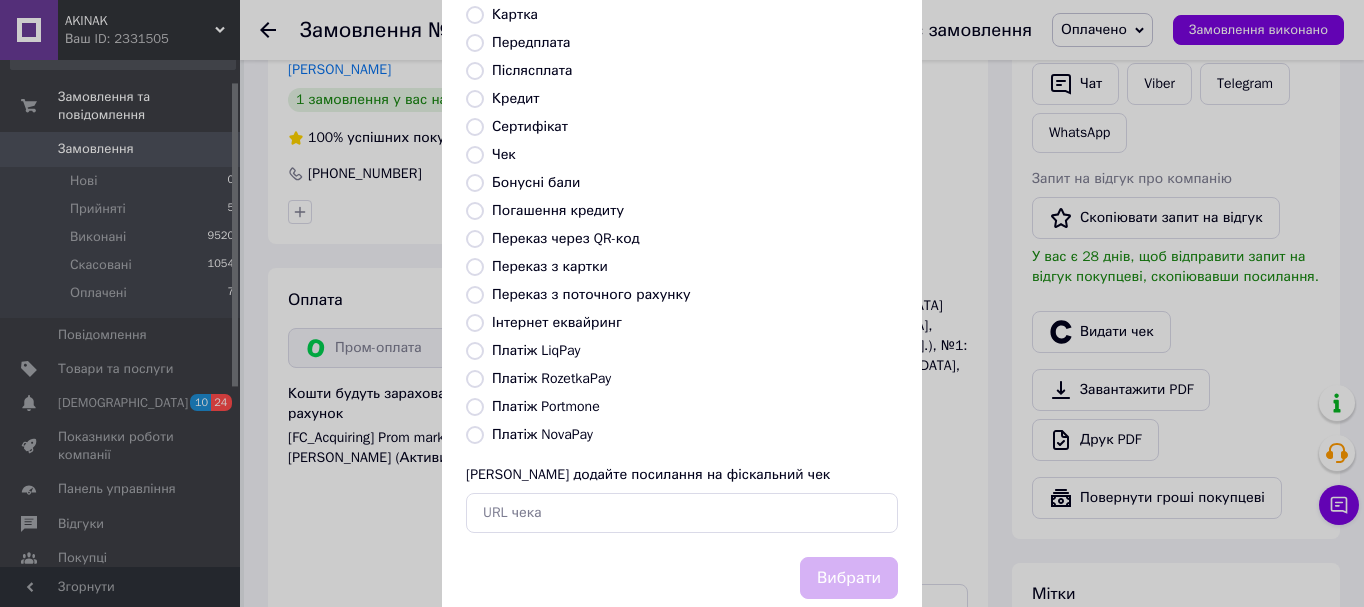 radio on "true" 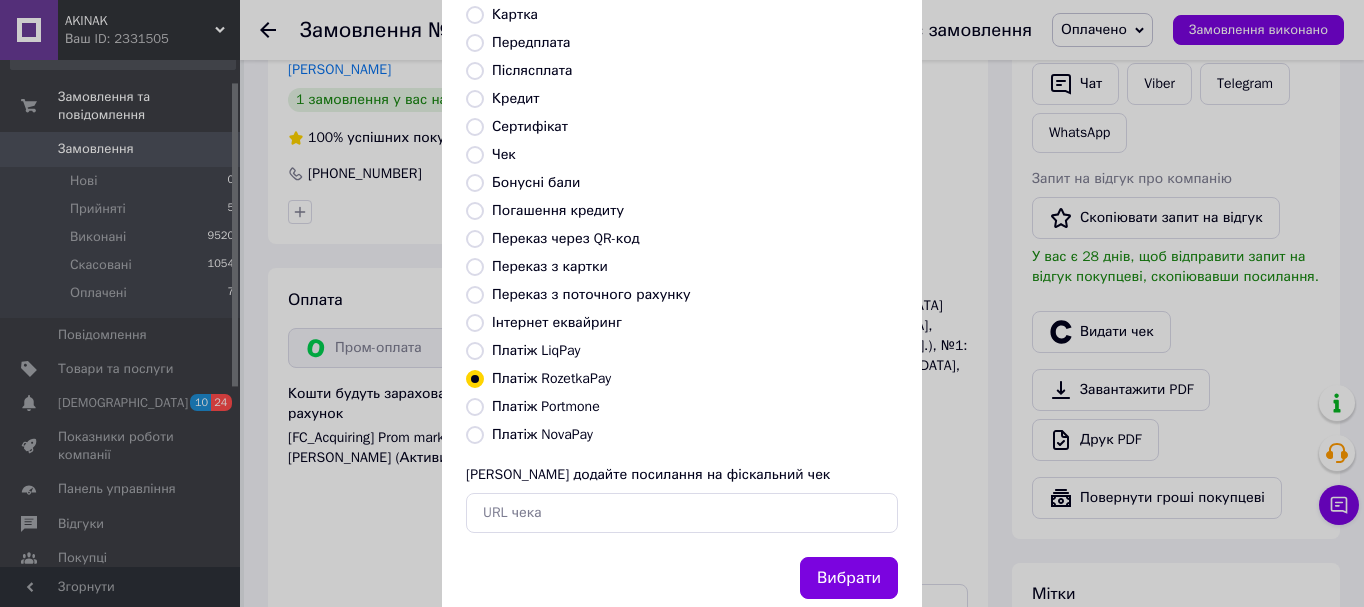 click on "Вибрати" at bounding box center [849, 578] 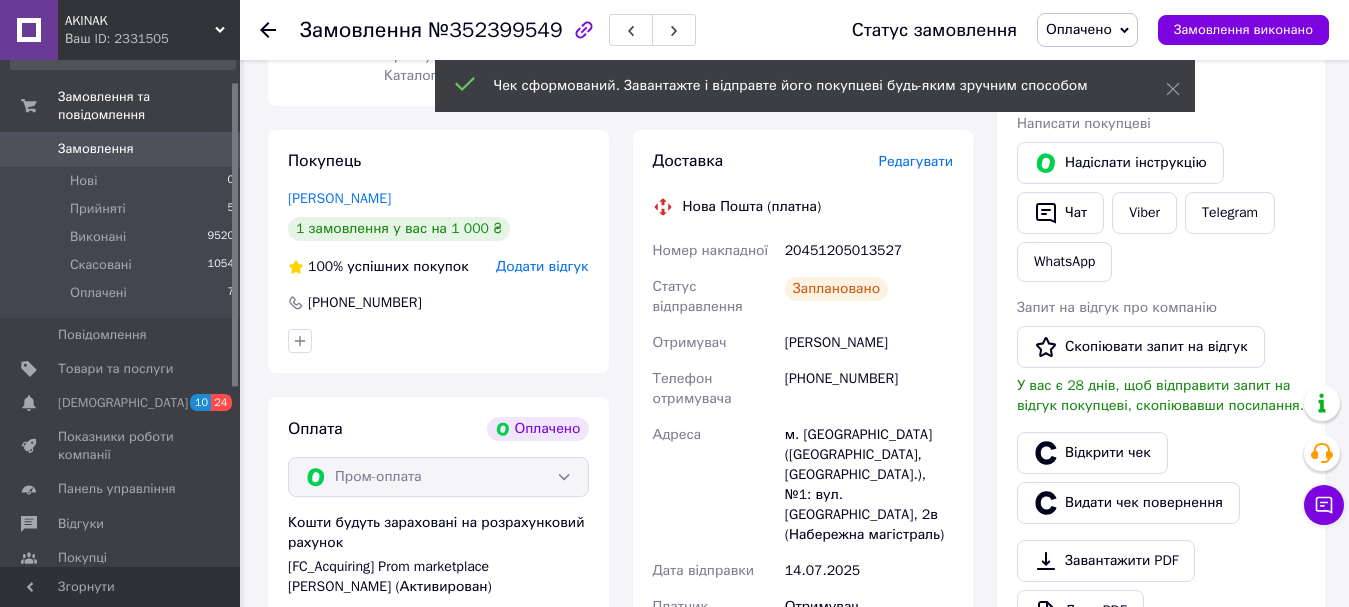scroll, scrollTop: 200, scrollLeft: 0, axis: vertical 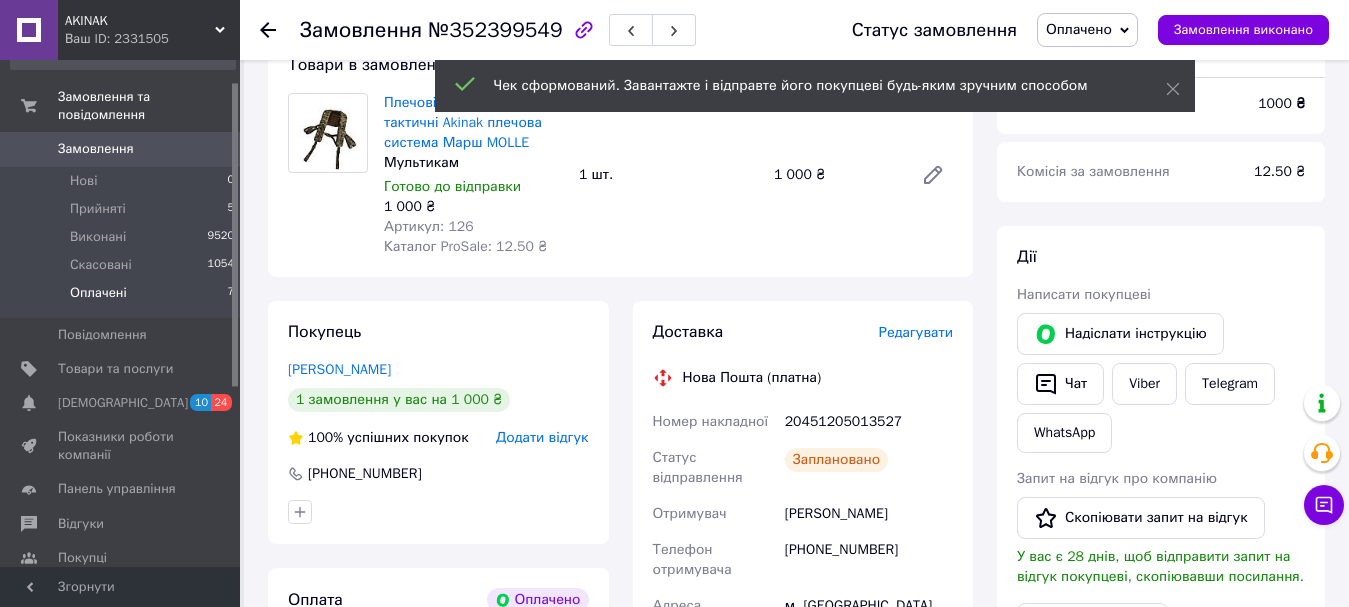click on "Оплачені 7" at bounding box center [123, 298] 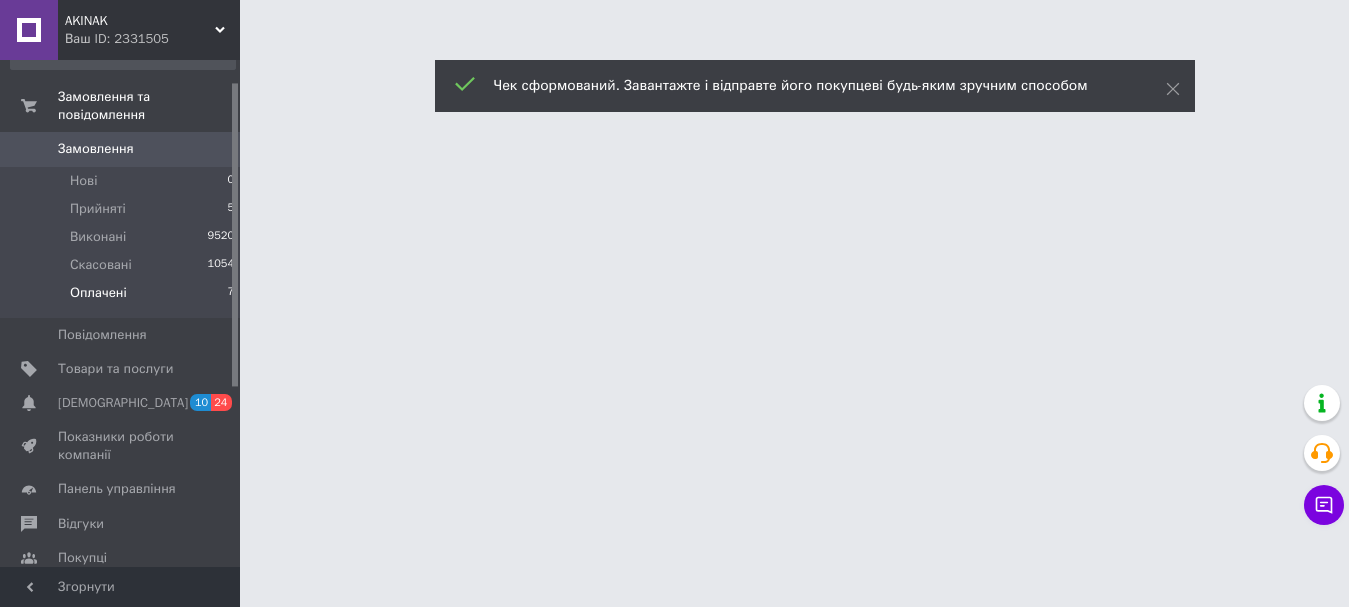 scroll, scrollTop: 0, scrollLeft: 0, axis: both 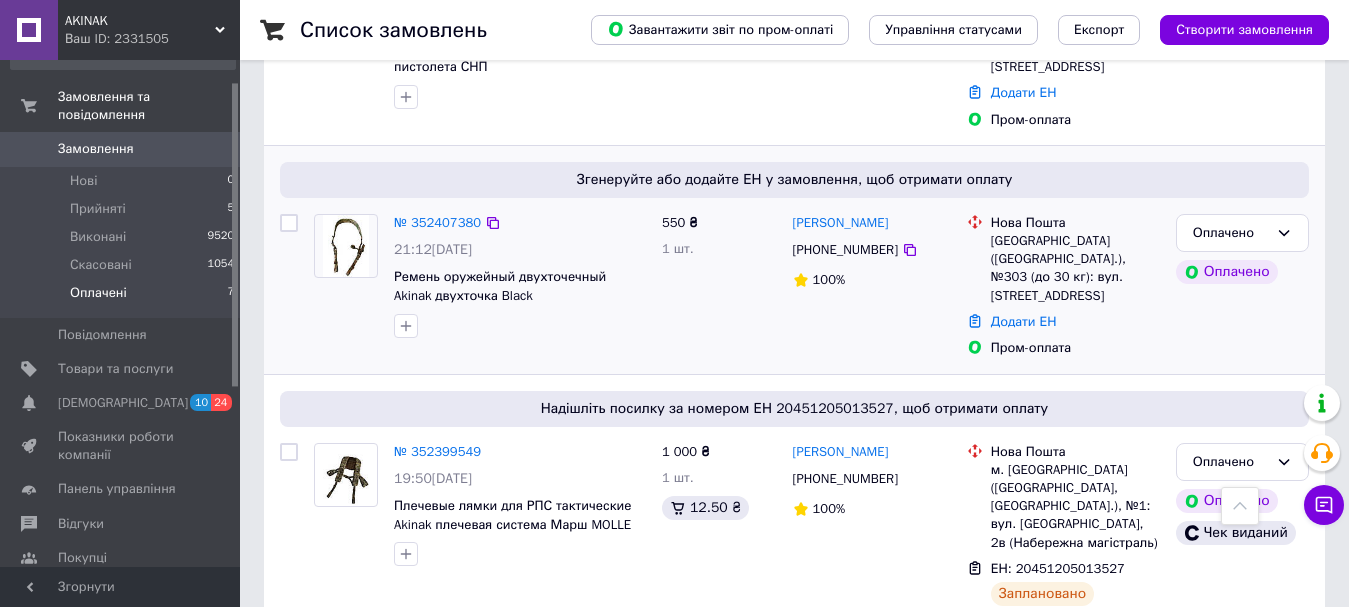 click on "№ 352407380" at bounding box center [437, 223] 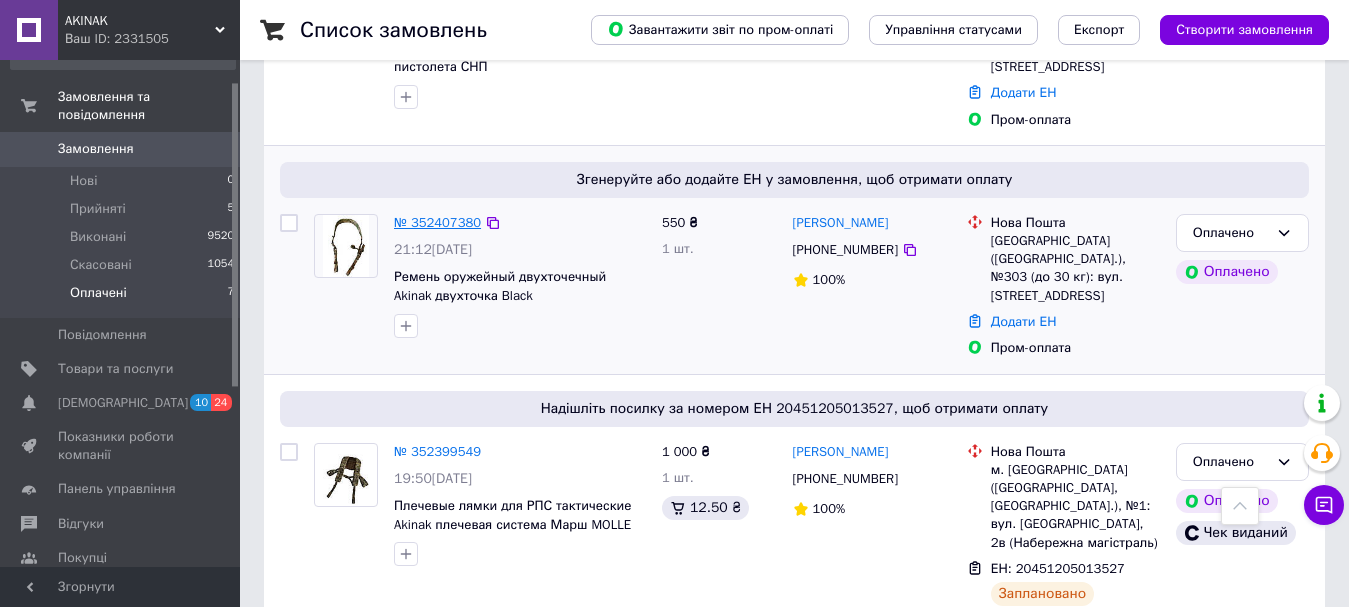 click on "№ 352407380" at bounding box center [437, 222] 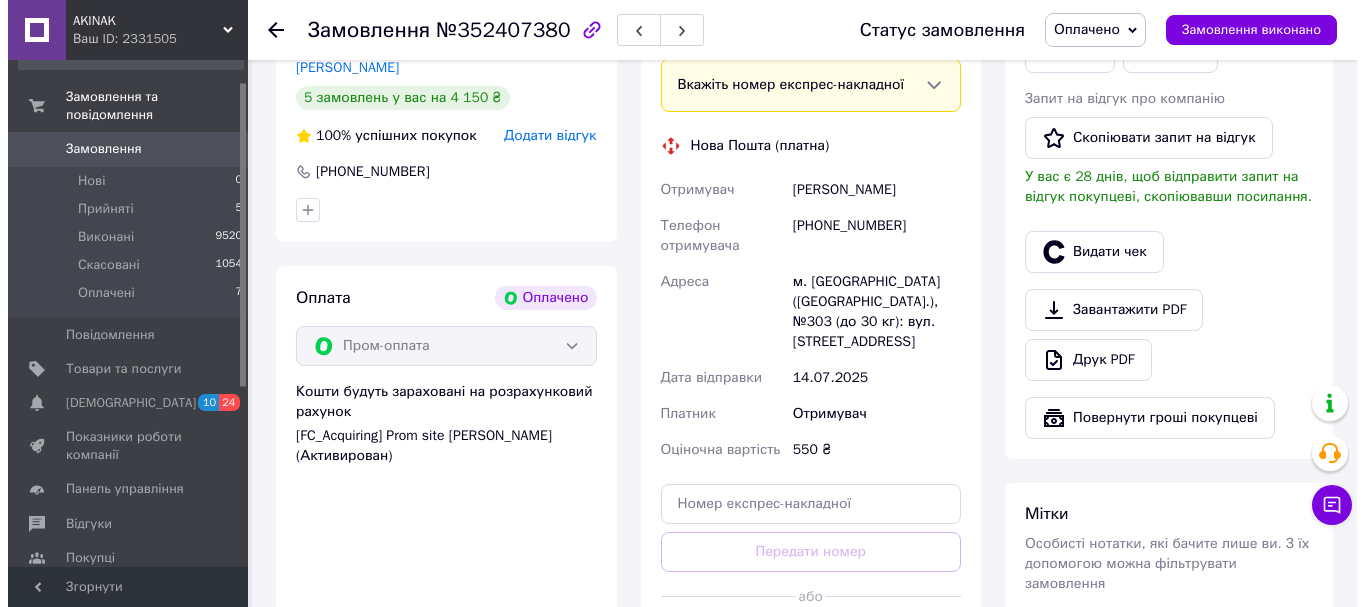 scroll, scrollTop: 366, scrollLeft: 0, axis: vertical 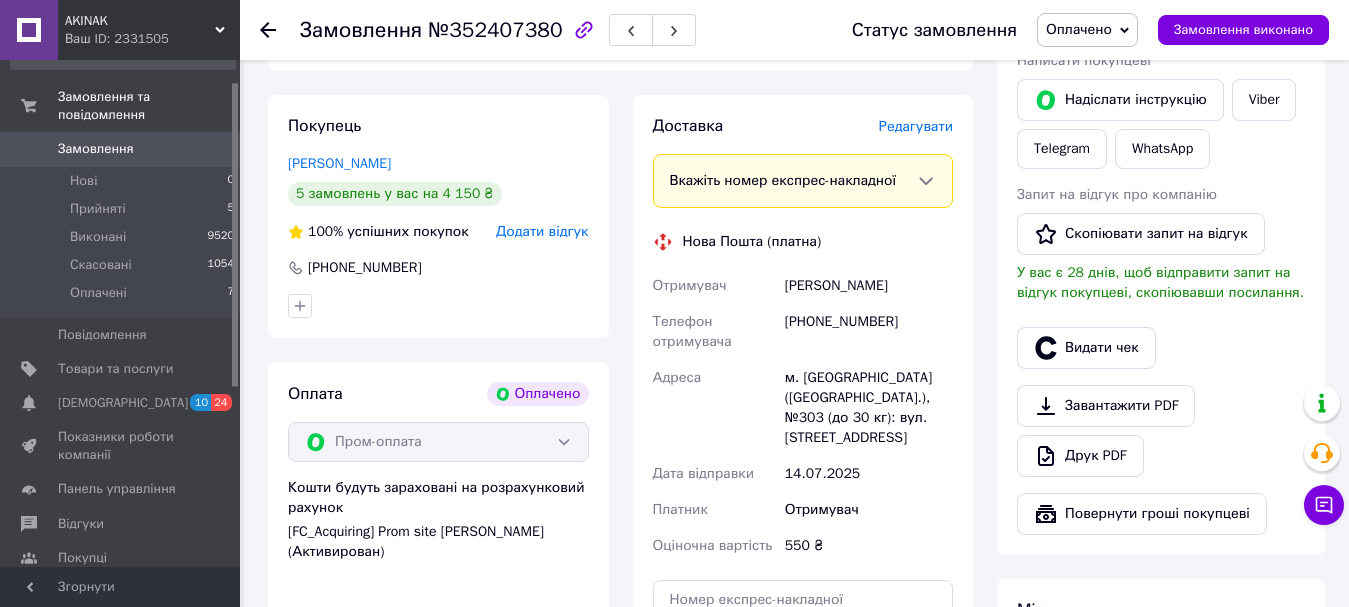 click on "Редагувати" at bounding box center (916, 126) 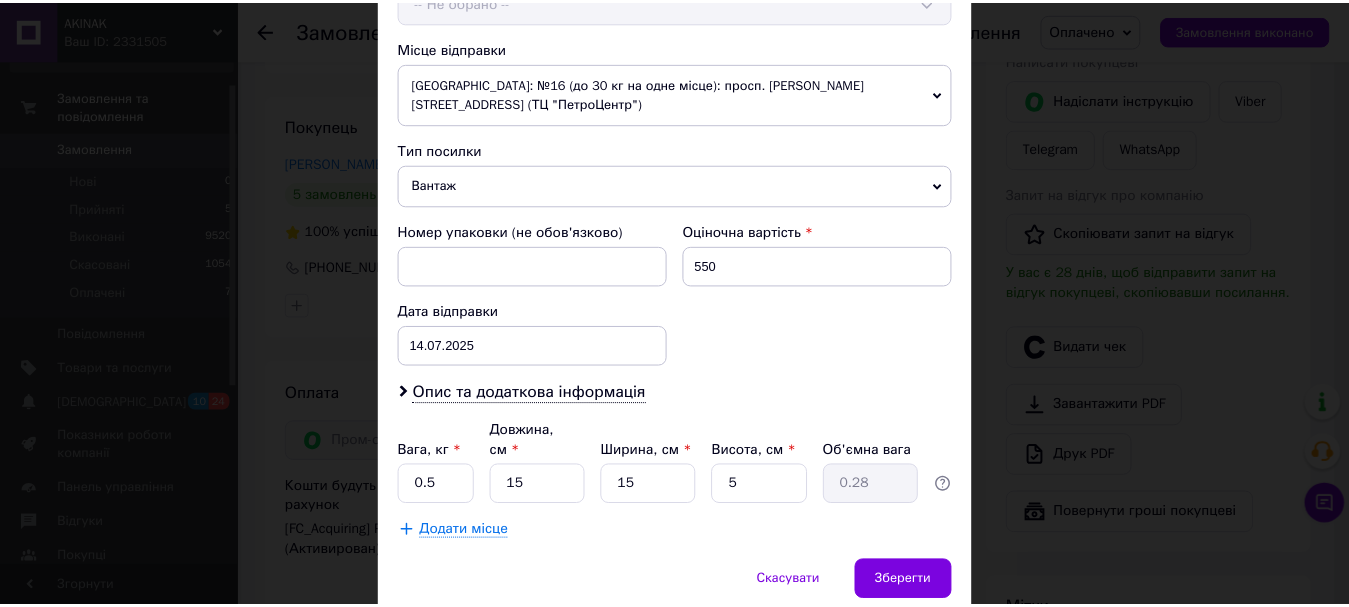 scroll, scrollTop: 741, scrollLeft: 0, axis: vertical 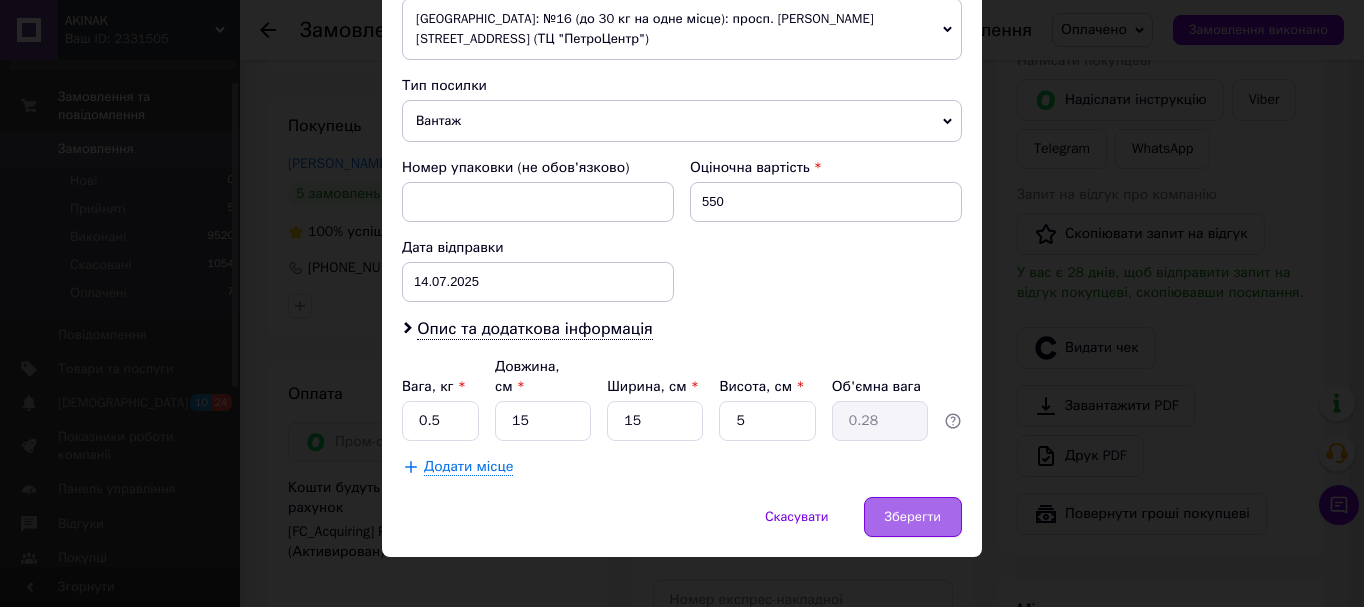 click on "Зберегти" at bounding box center (913, 517) 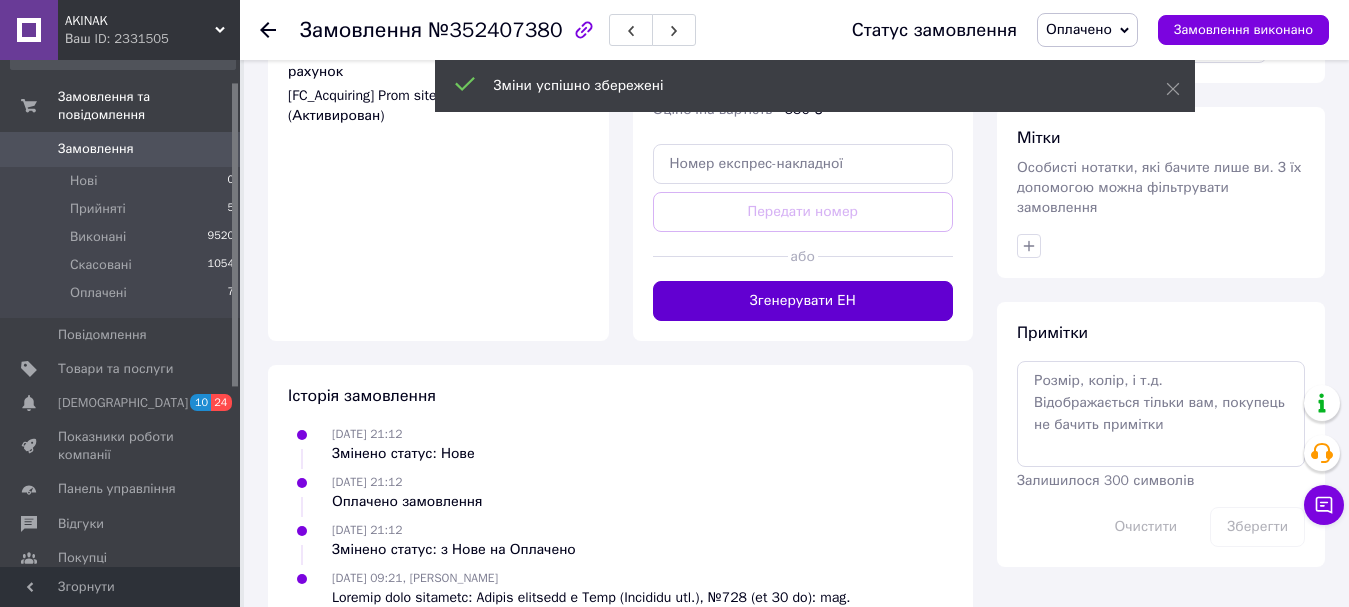 click on "Згенерувати ЕН" at bounding box center [803, 301] 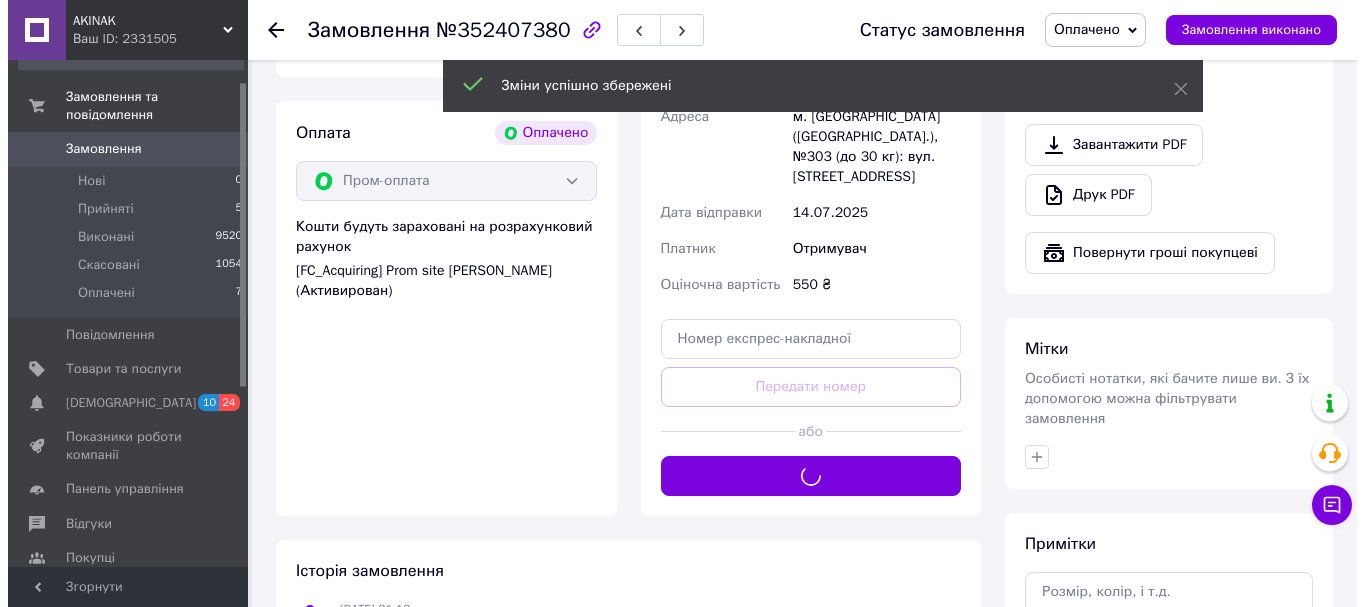 scroll, scrollTop: 402, scrollLeft: 0, axis: vertical 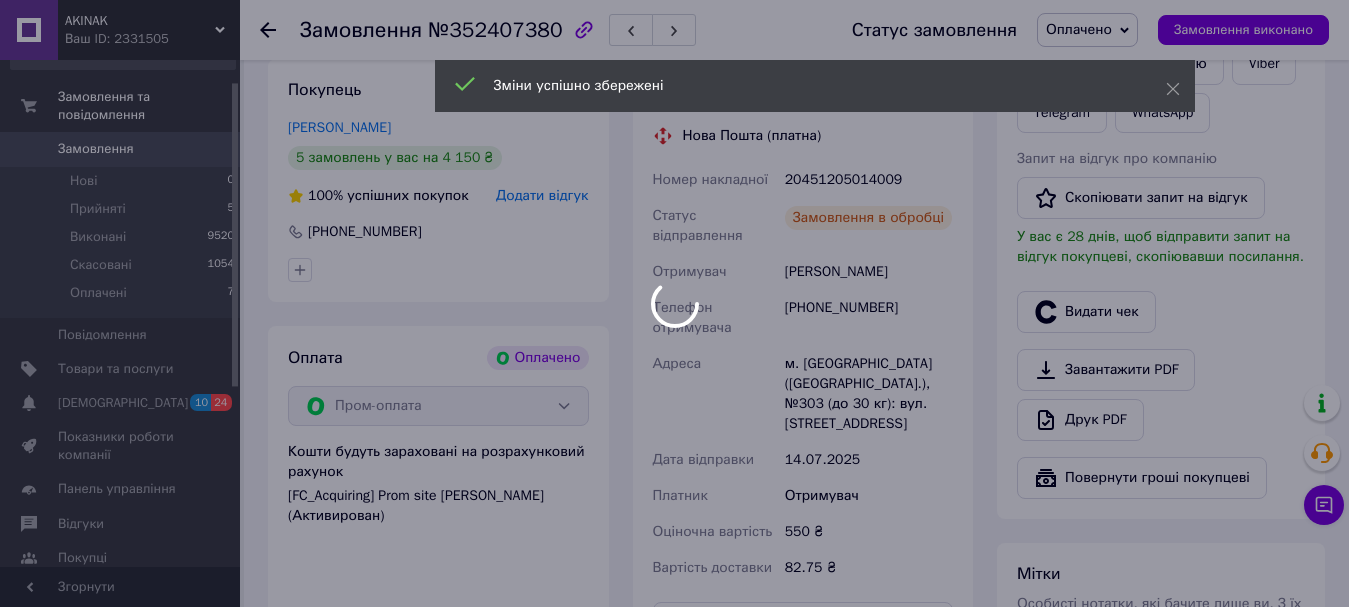 click at bounding box center [674, 303] 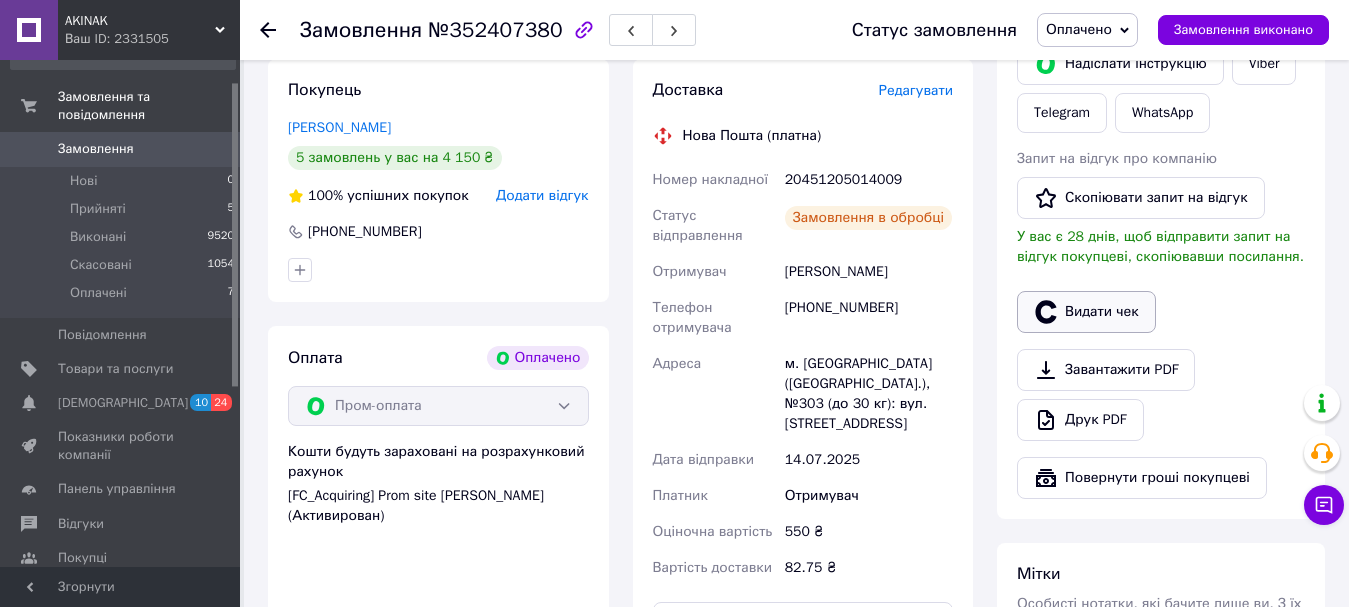 click on "Видати чек" at bounding box center [1086, 312] 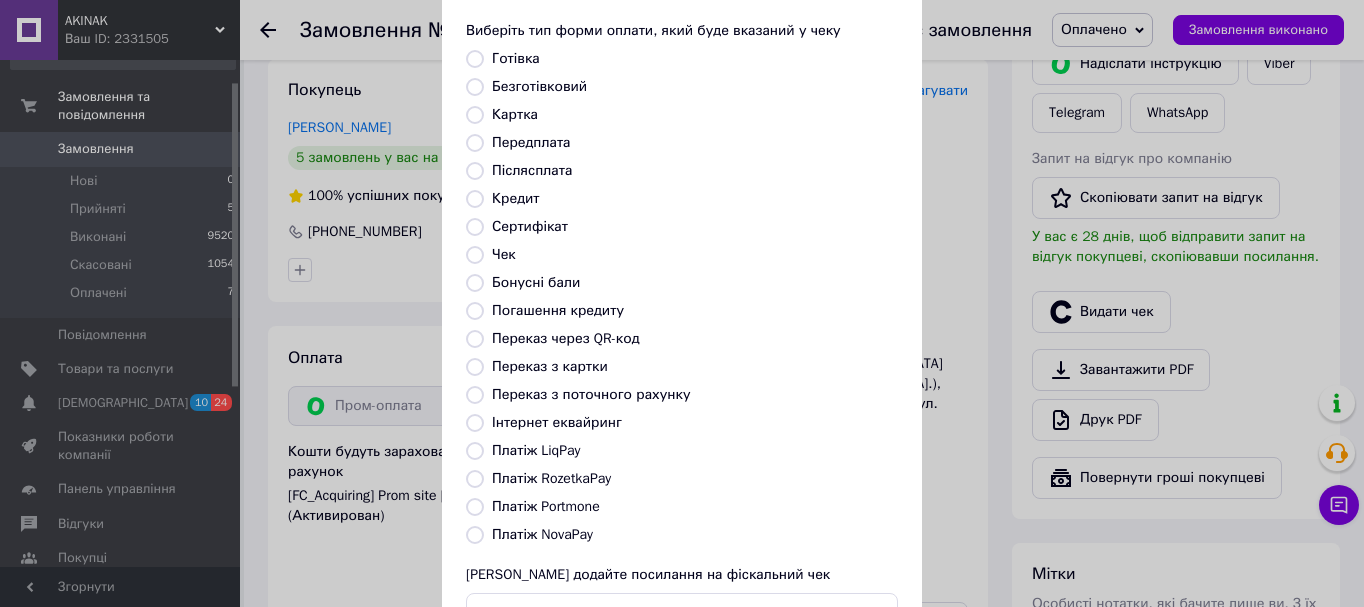 click on "Платіж RozetkaPay" at bounding box center (551, 478) 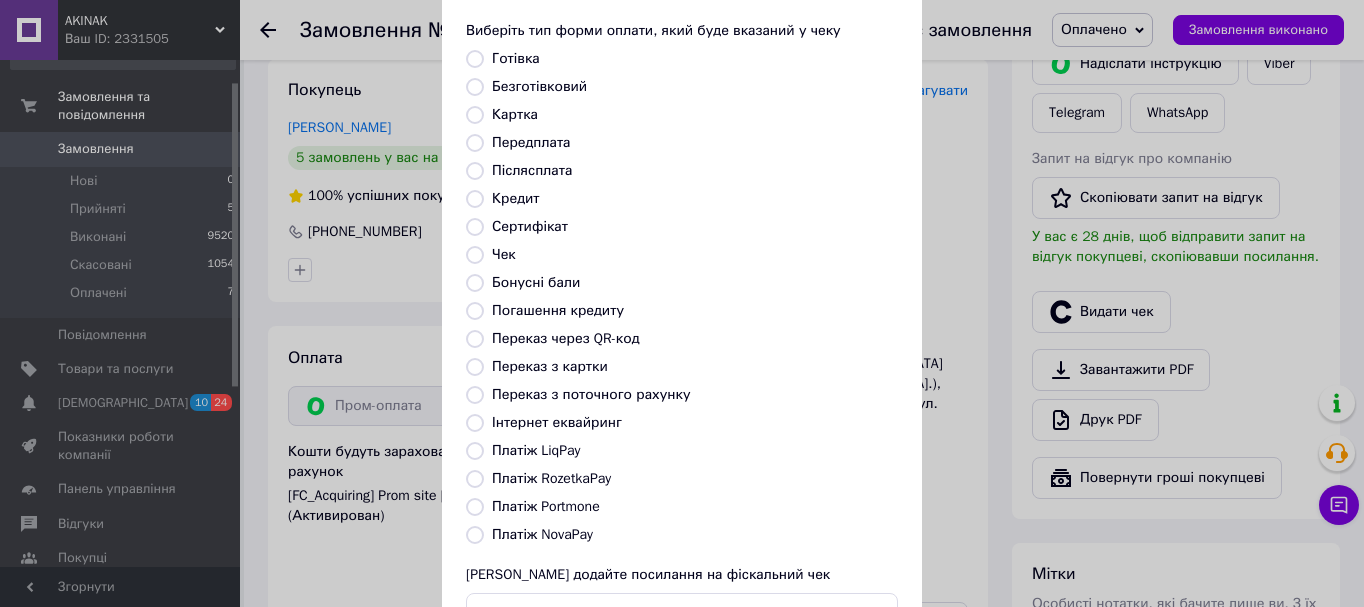 radio on "true" 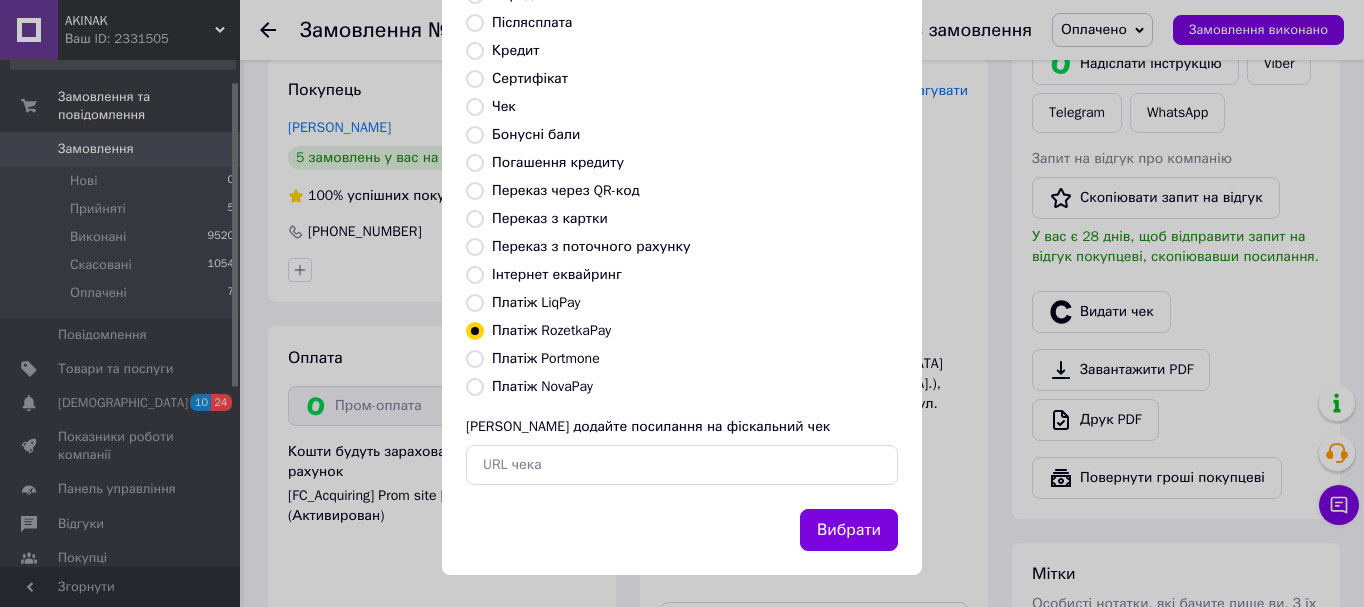 scroll, scrollTop: 252, scrollLeft: 0, axis: vertical 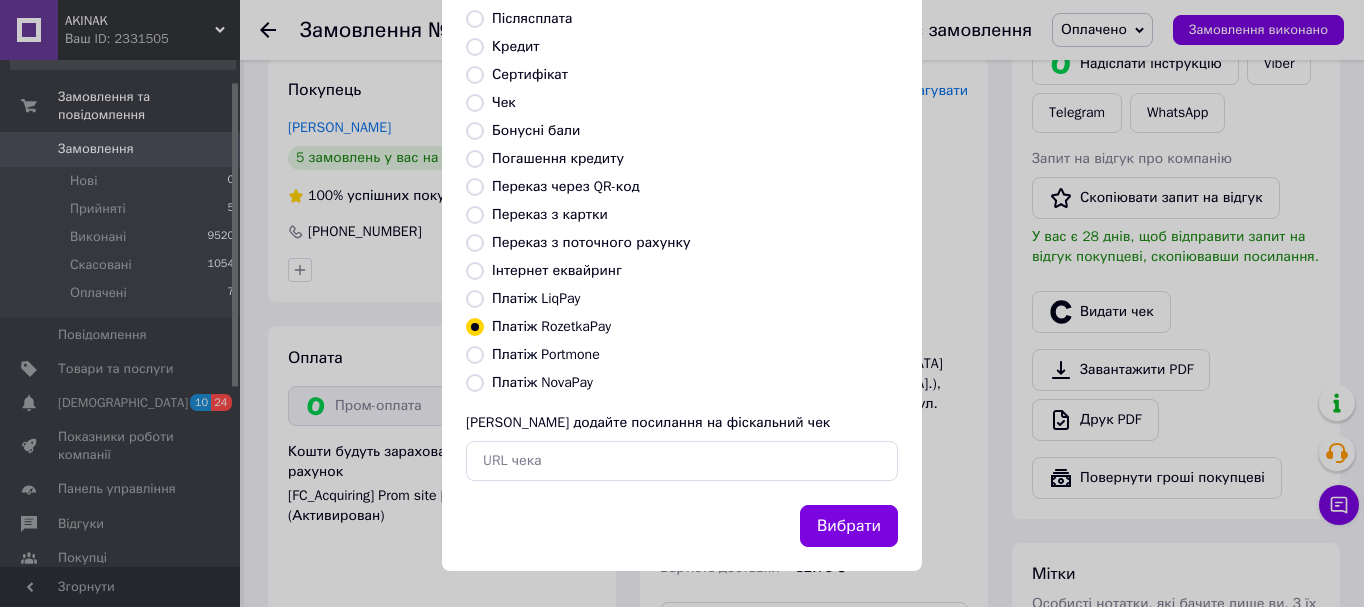 click on "Вибрати" at bounding box center [849, 526] 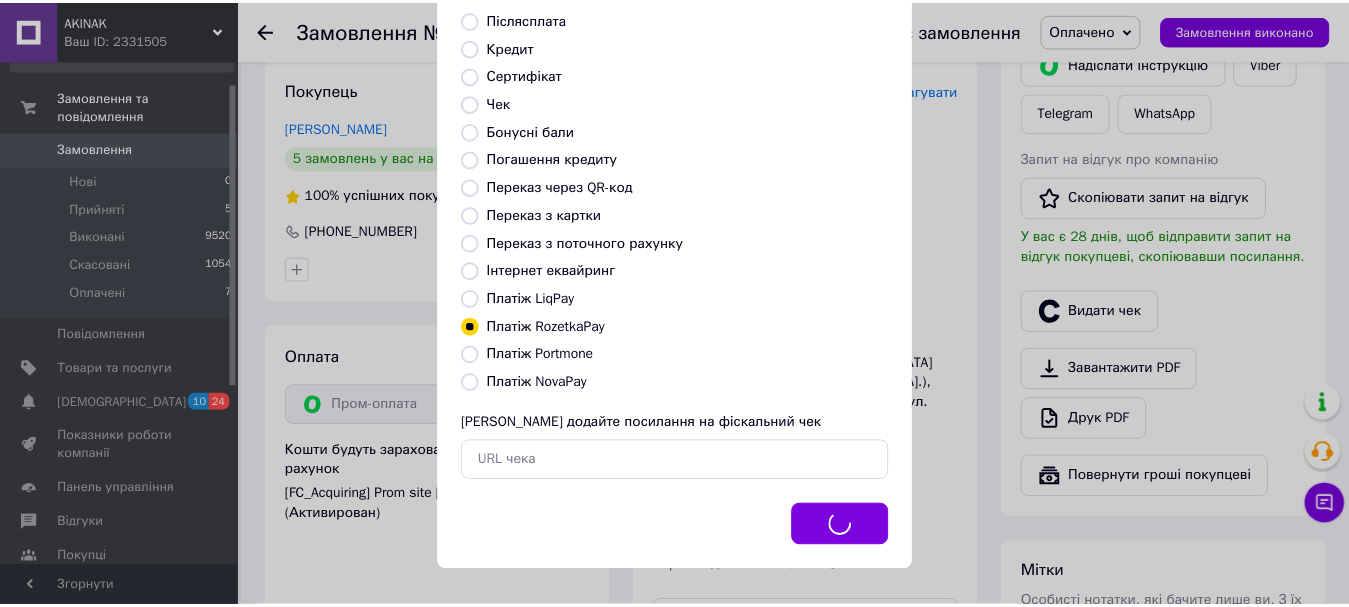 scroll, scrollTop: 152, scrollLeft: 0, axis: vertical 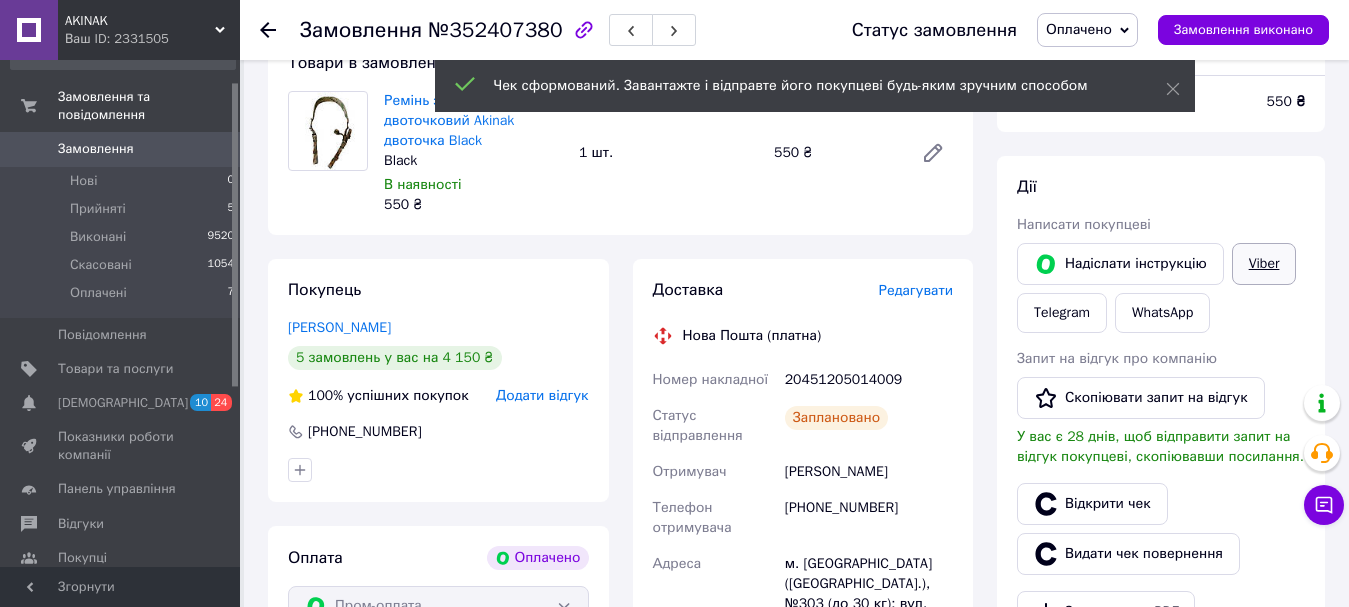 click on "Viber" at bounding box center [1264, 264] 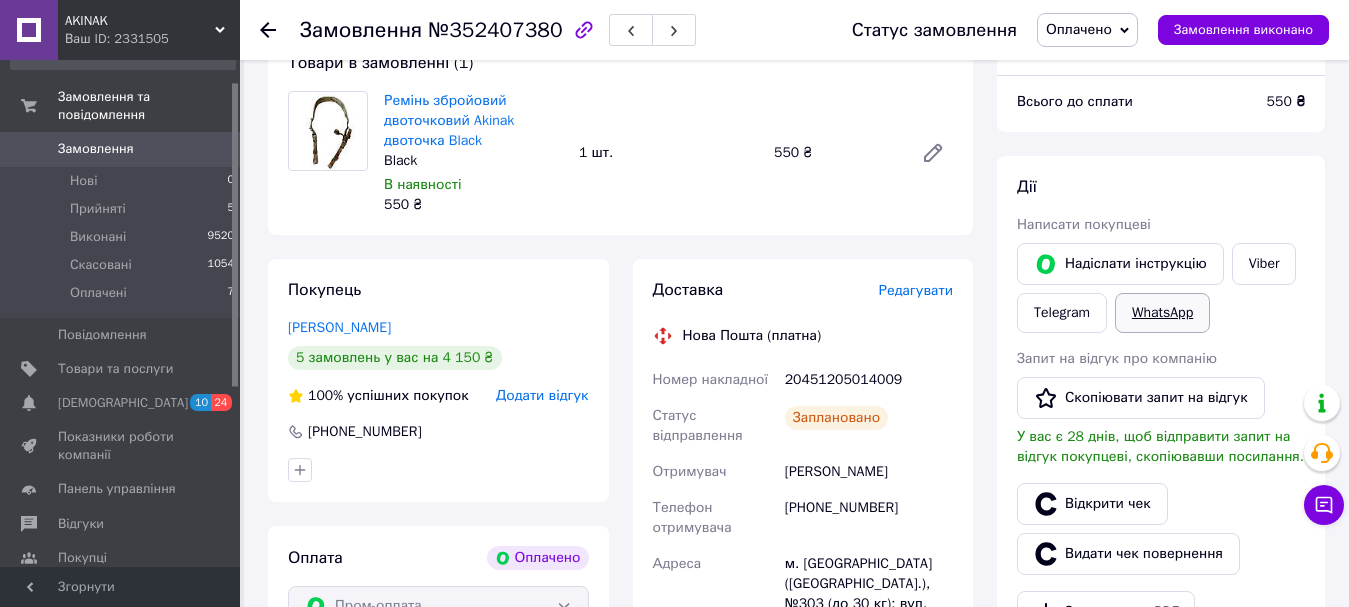click on "WhatsApp" at bounding box center [1162, 313] 